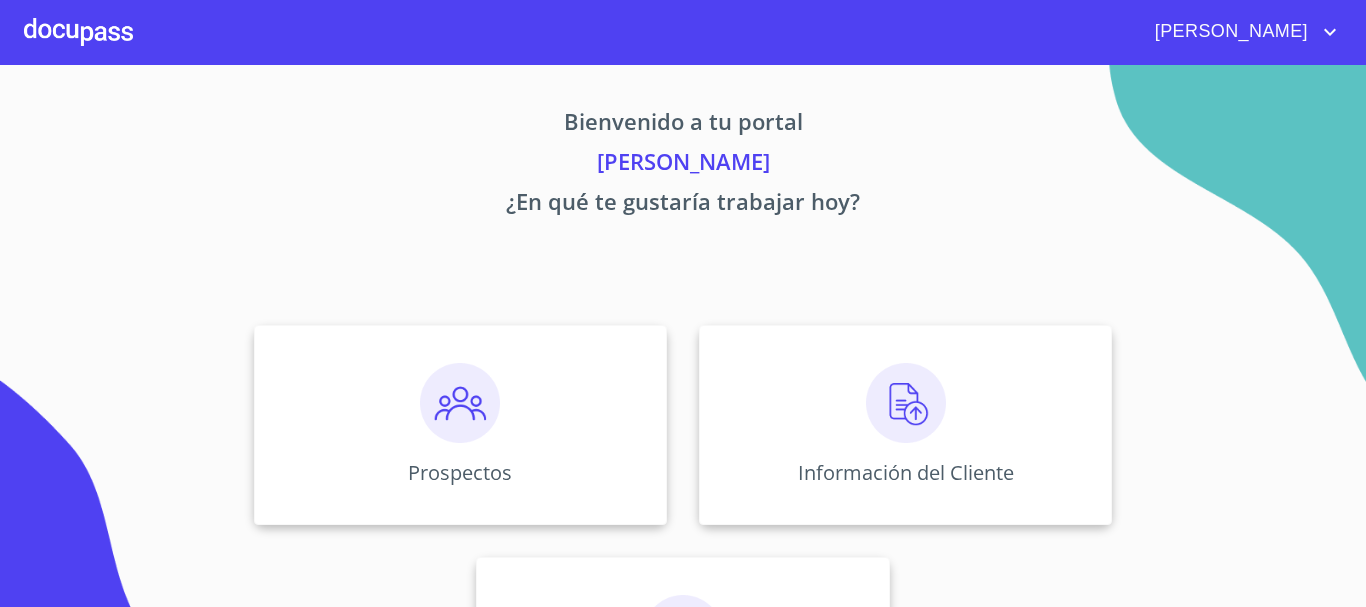 scroll, scrollTop: 0, scrollLeft: 0, axis: both 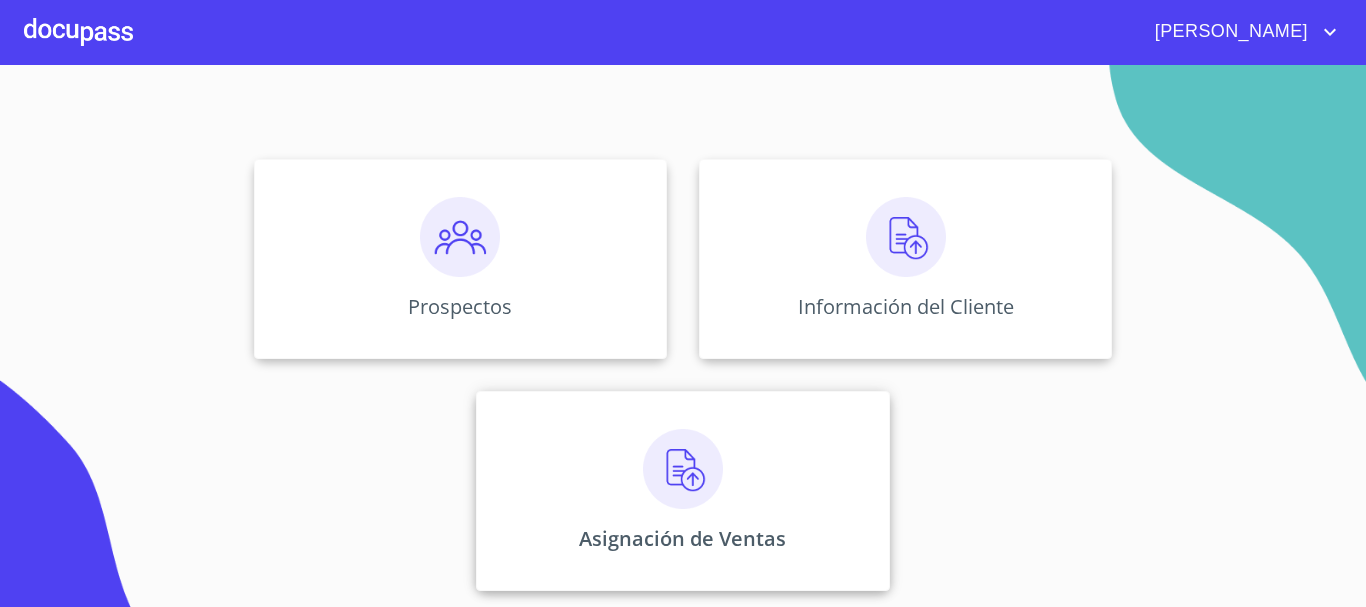 click on "Asignación de Ventas" at bounding box center [682, 491] 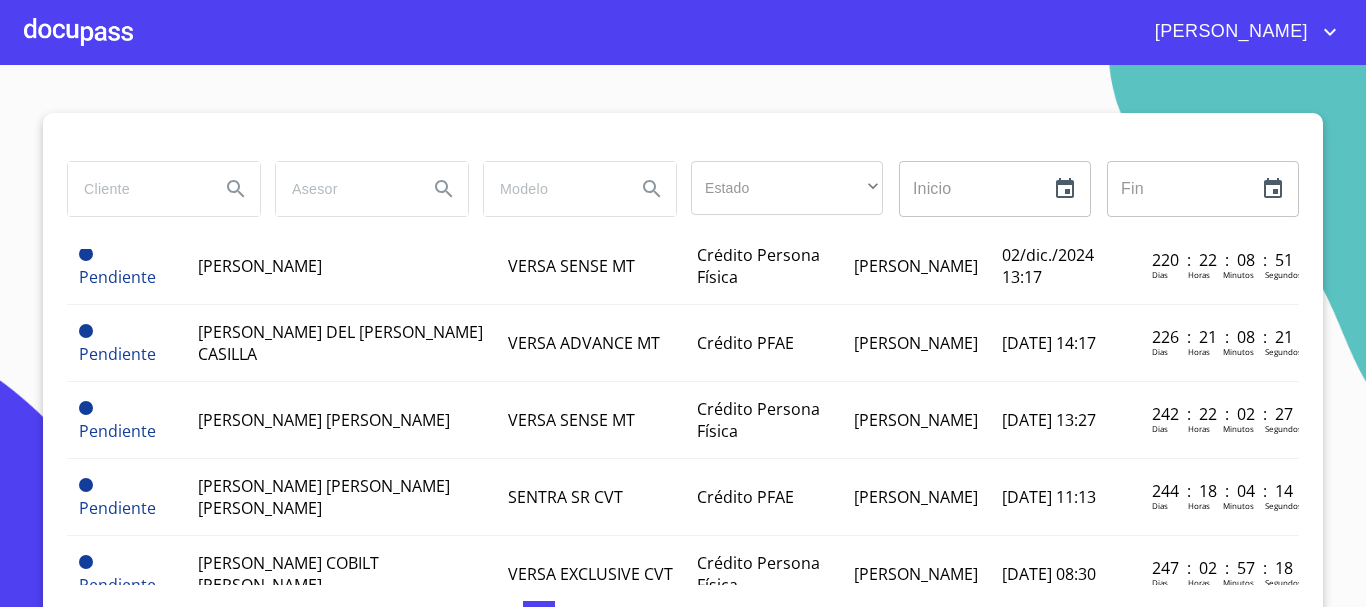 scroll, scrollTop: 1000, scrollLeft: 0, axis: vertical 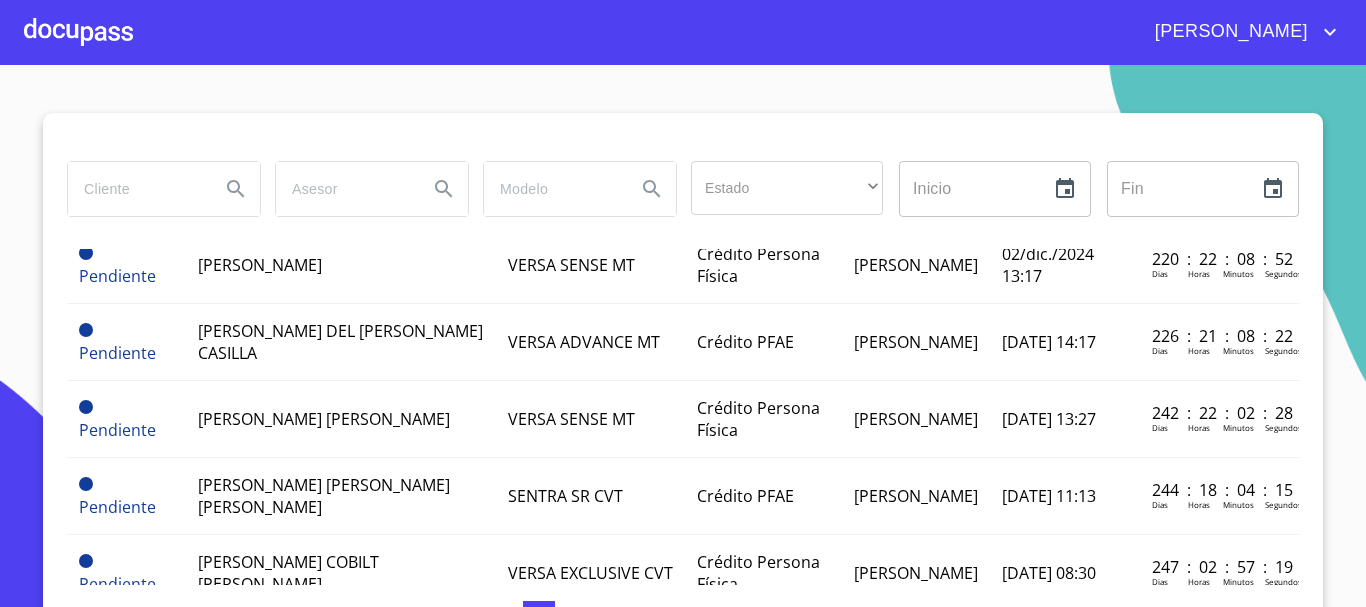 click at bounding box center [136, 189] 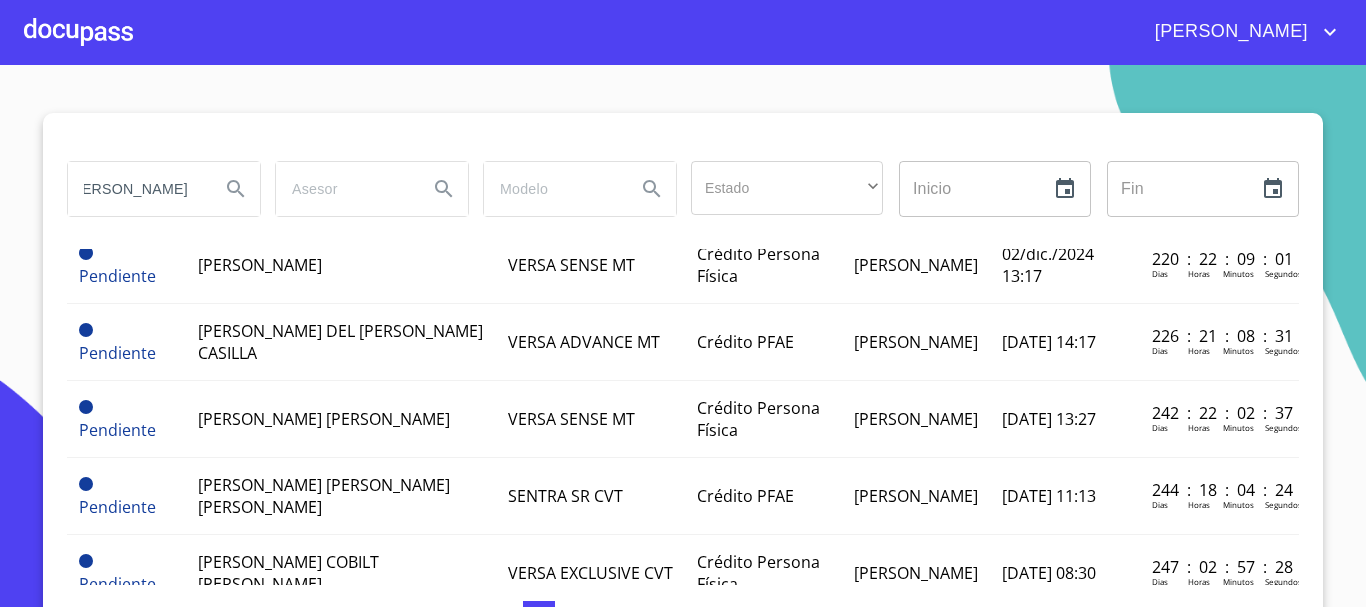 scroll, scrollTop: 0, scrollLeft: 53, axis: horizontal 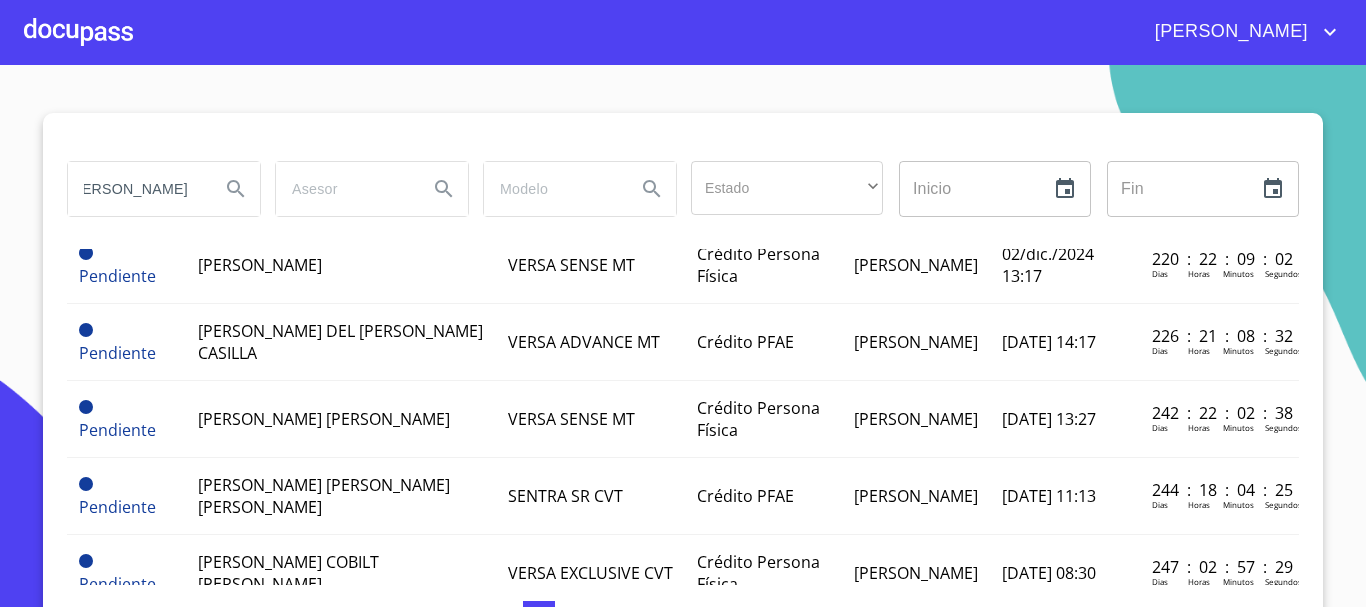 type on "[PERSON_NAME]" 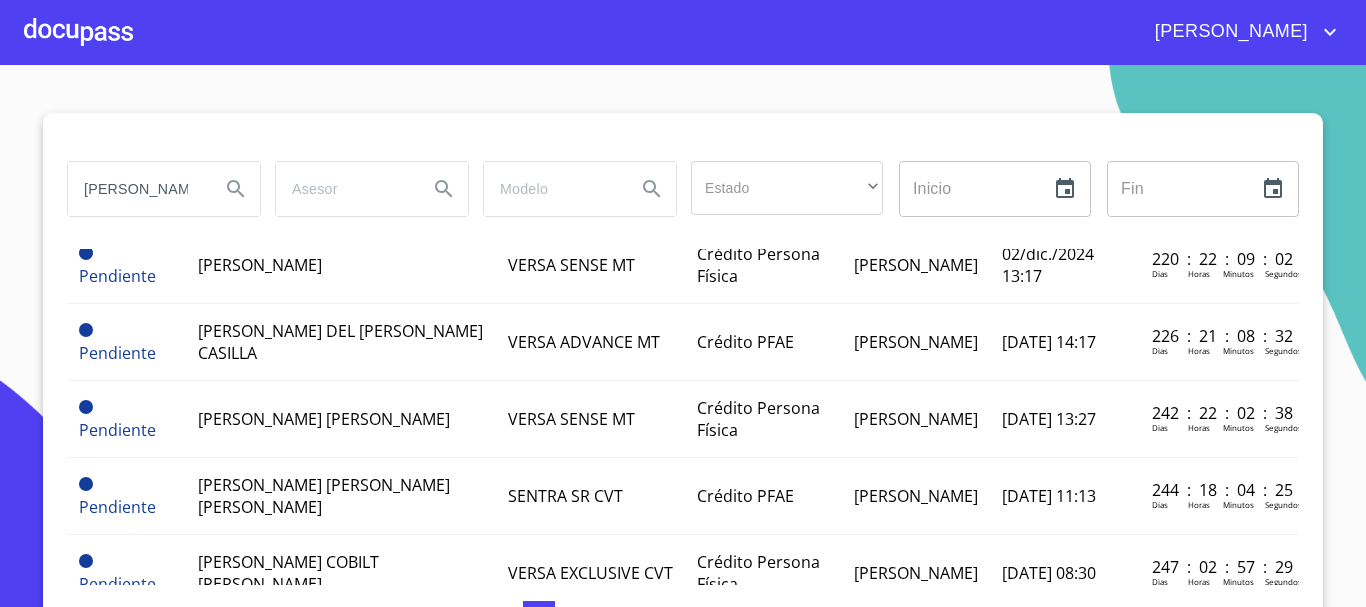 click 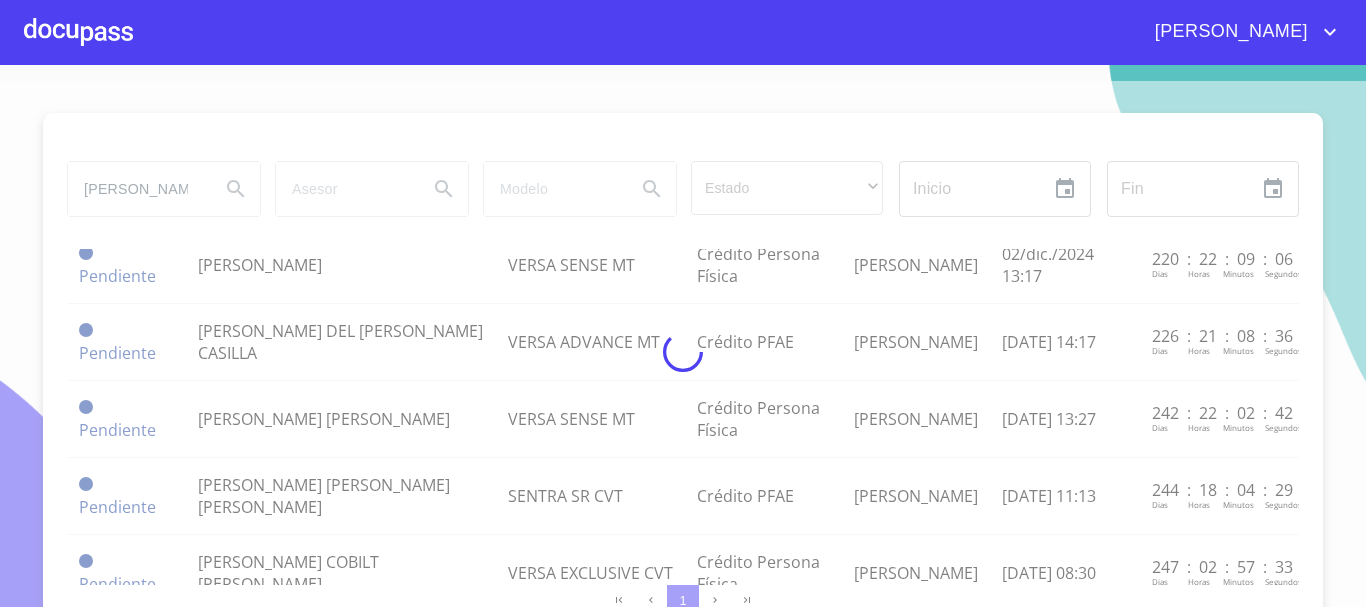 scroll, scrollTop: 0, scrollLeft: 0, axis: both 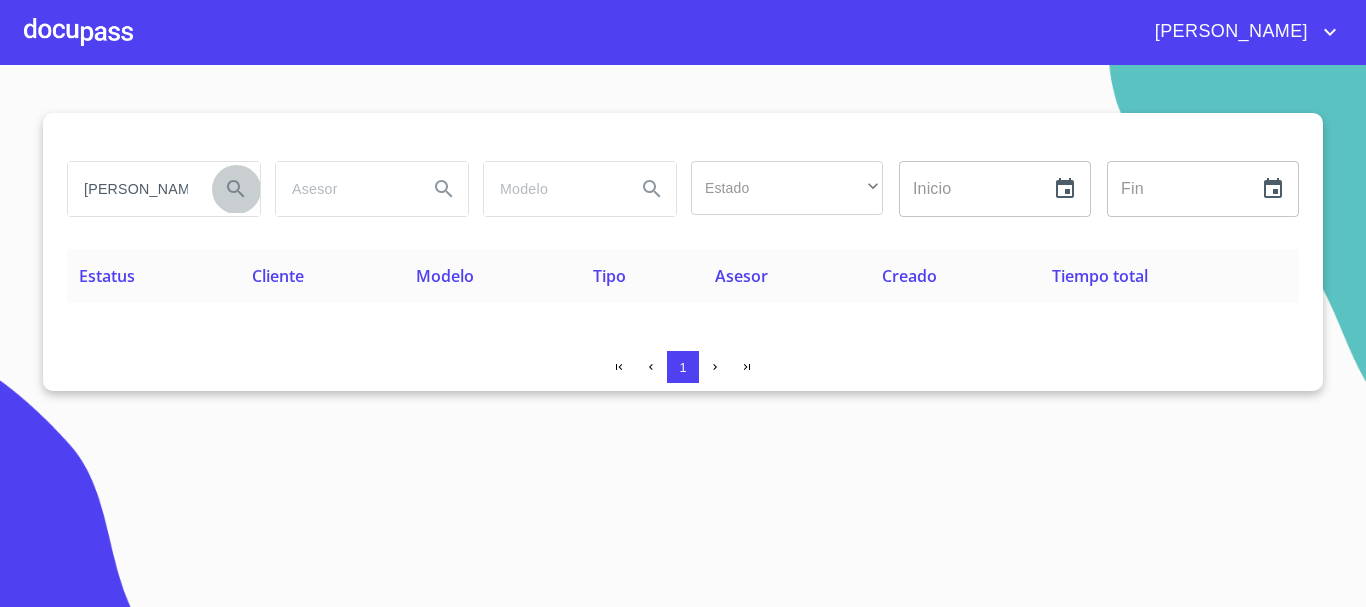 click 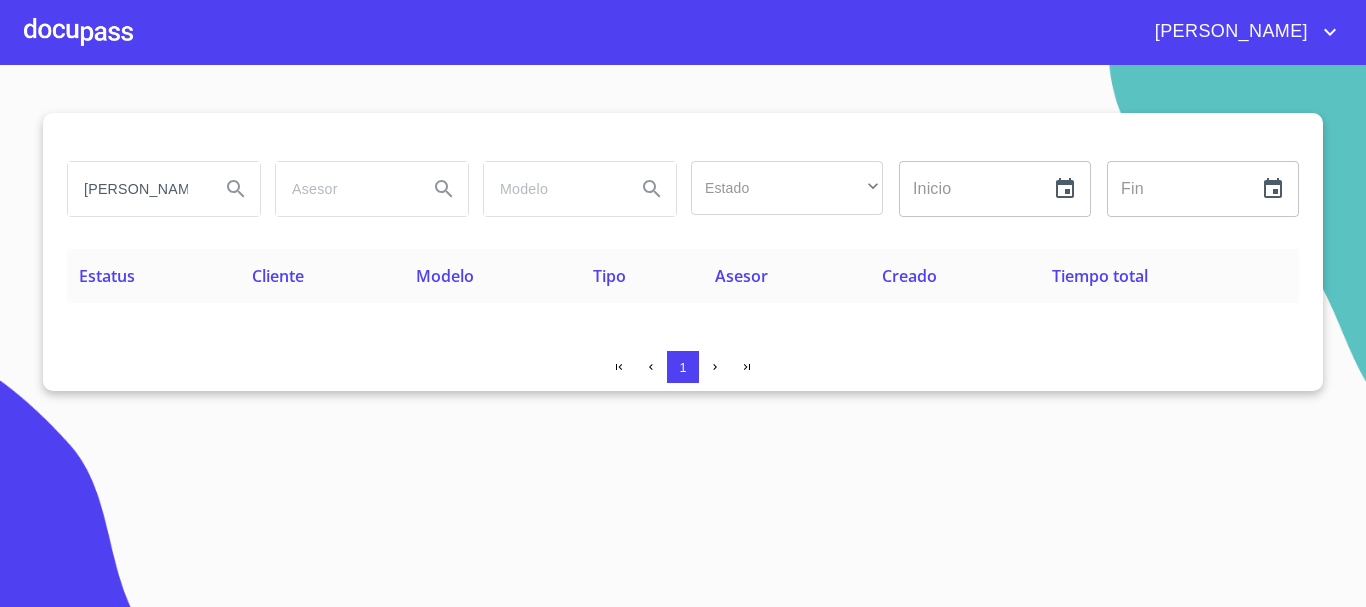 click at bounding box center (78, 32) 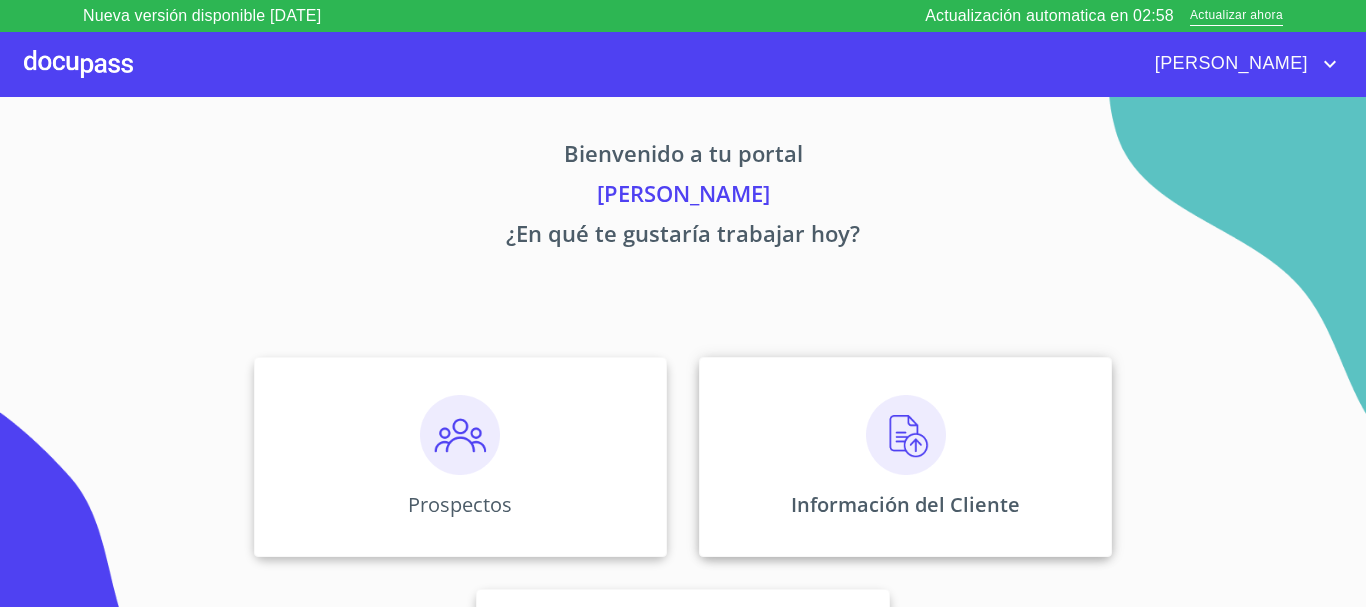 click at bounding box center [906, 435] 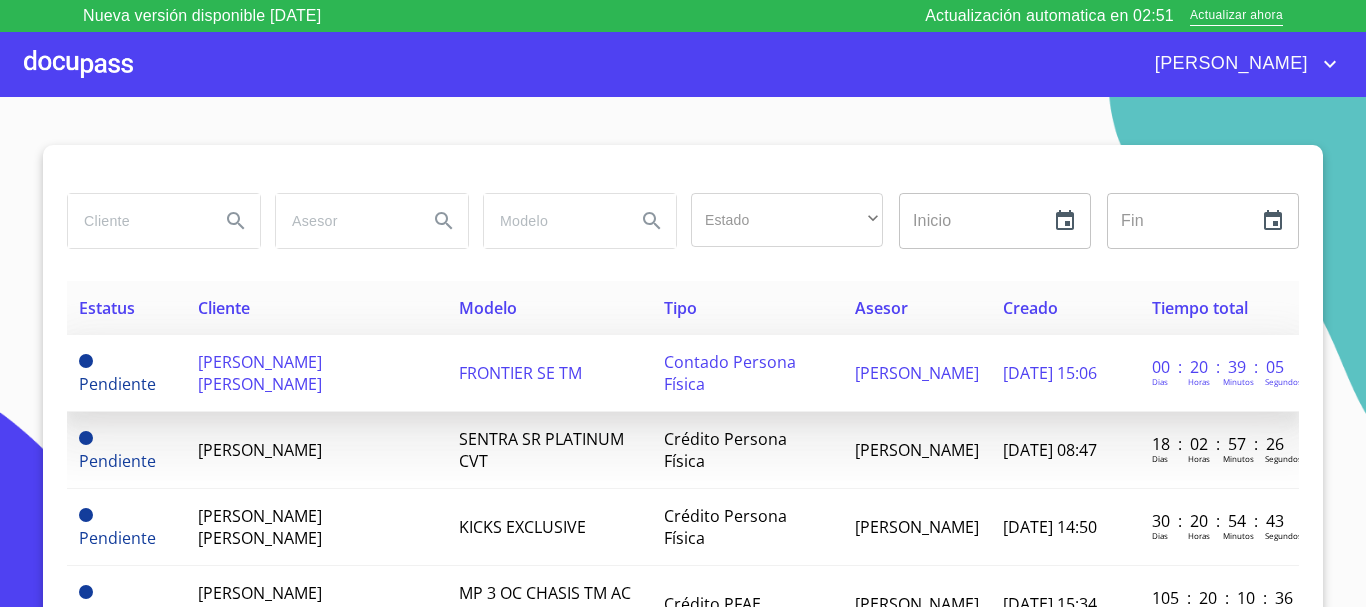 click on "FRONTIER SE TM" at bounding box center [520, 373] 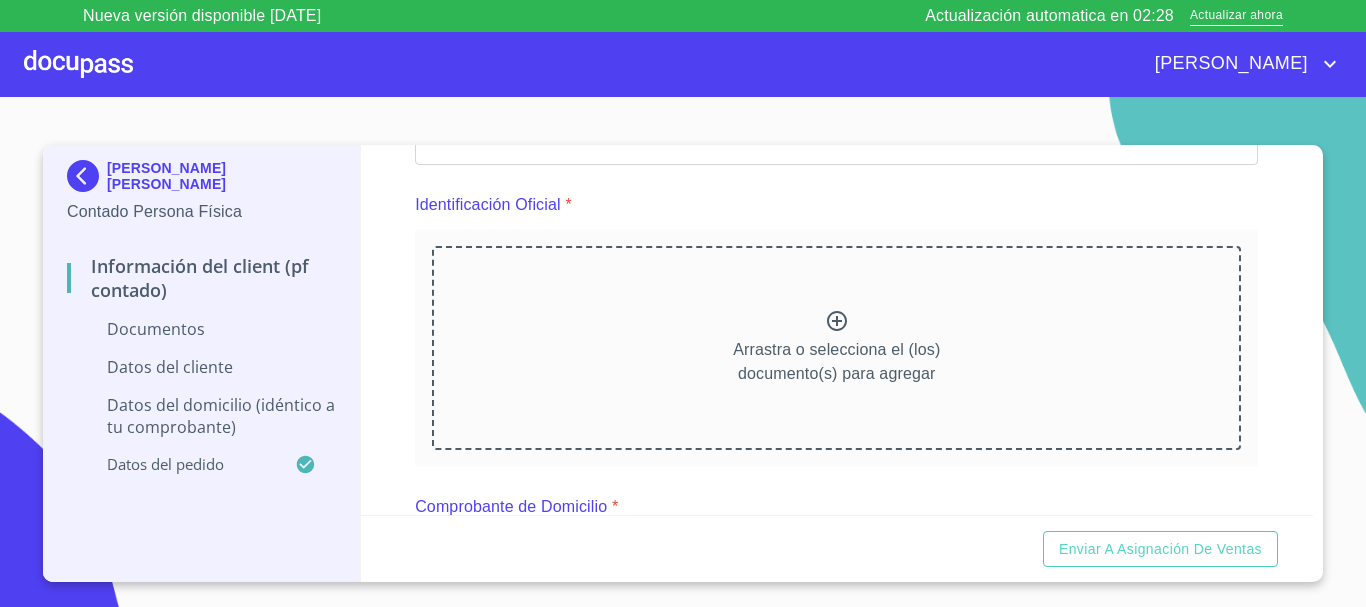 scroll, scrollTop: 200, scrollLeft: 0, axis: vertical 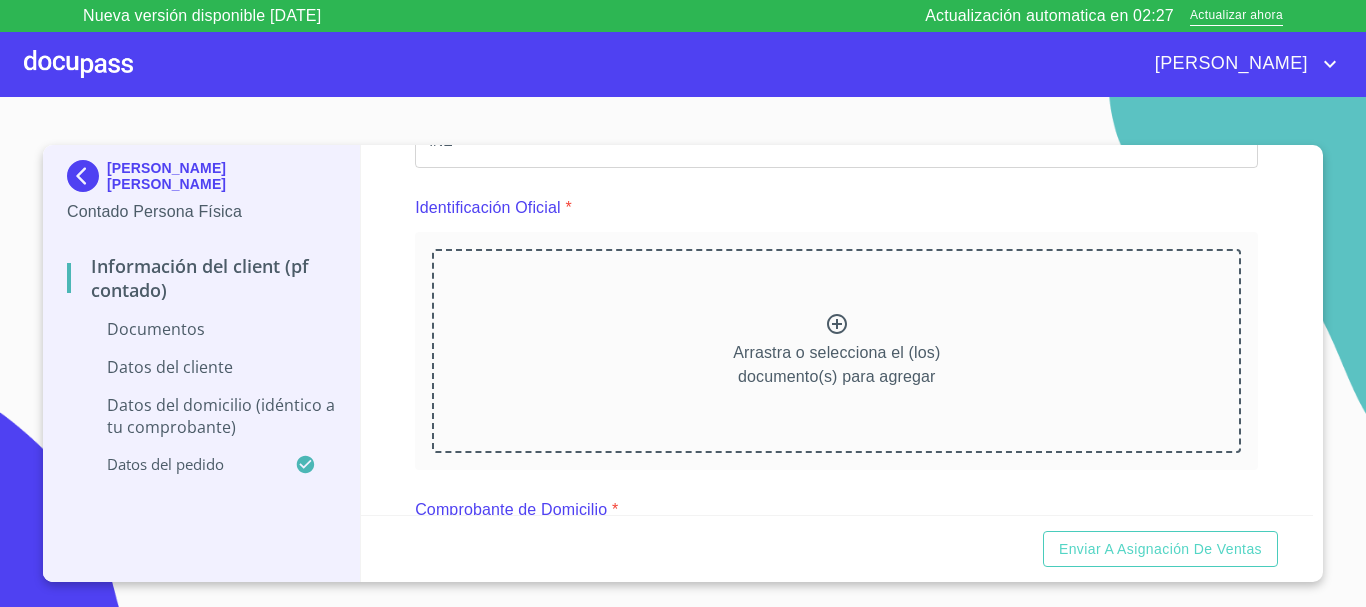 click 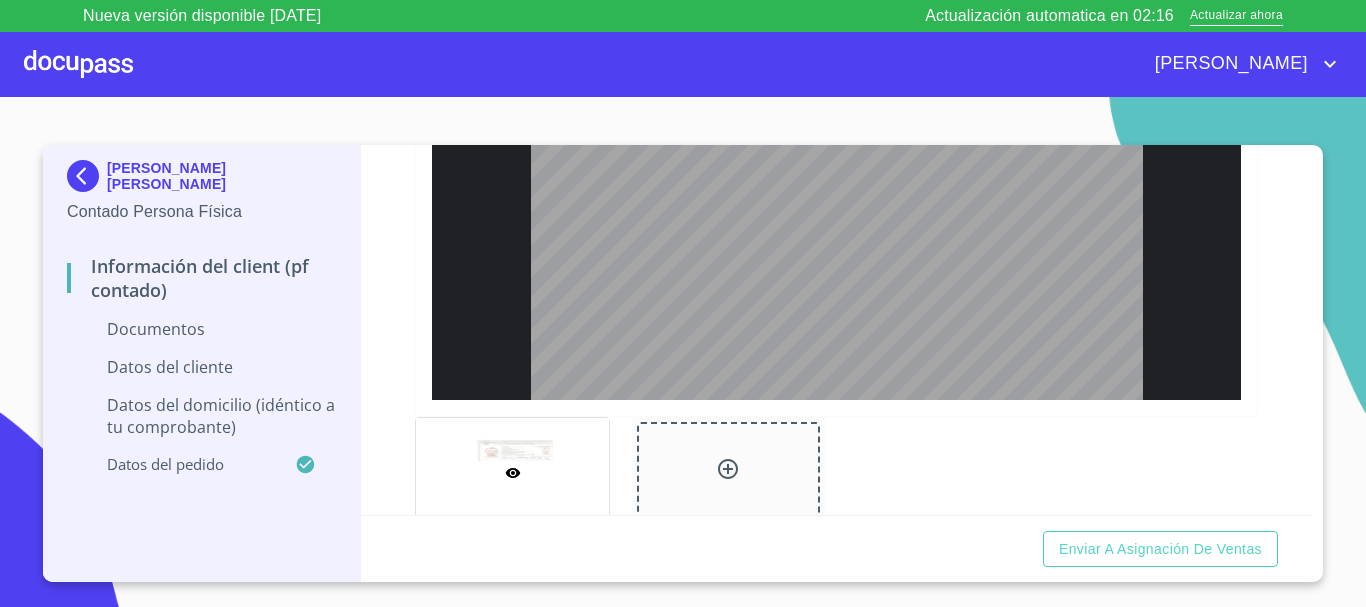 scroll, scrollTop: 802, scrollLeft: 0, axis: vertical 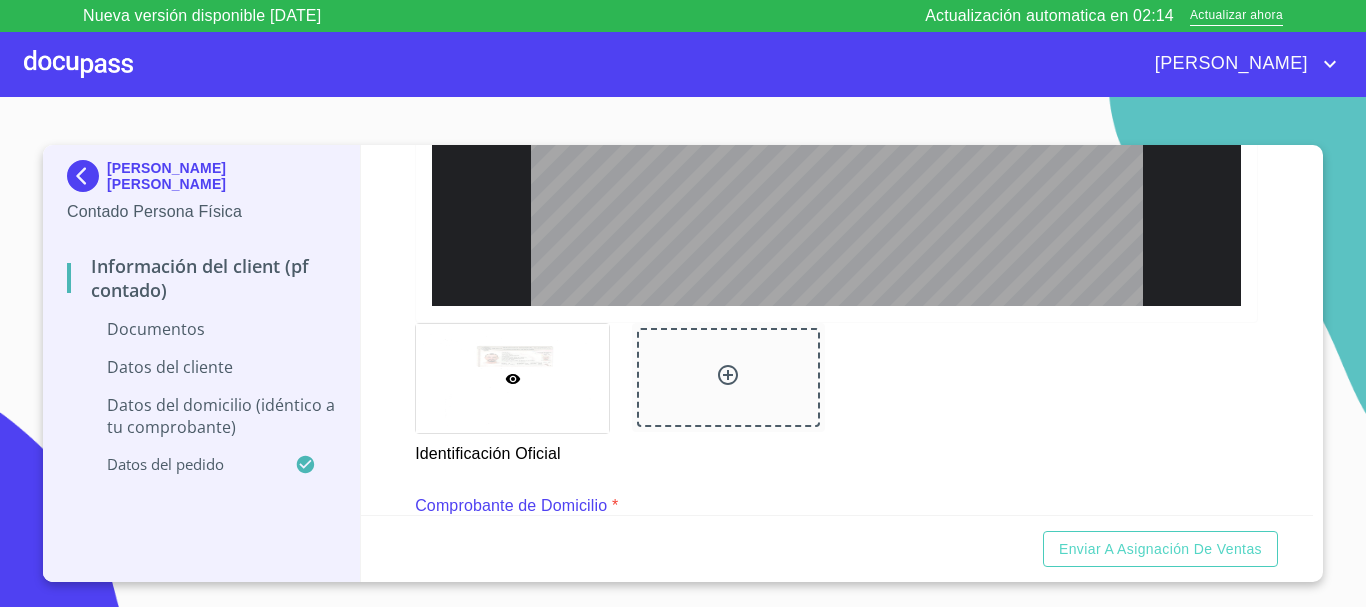 click 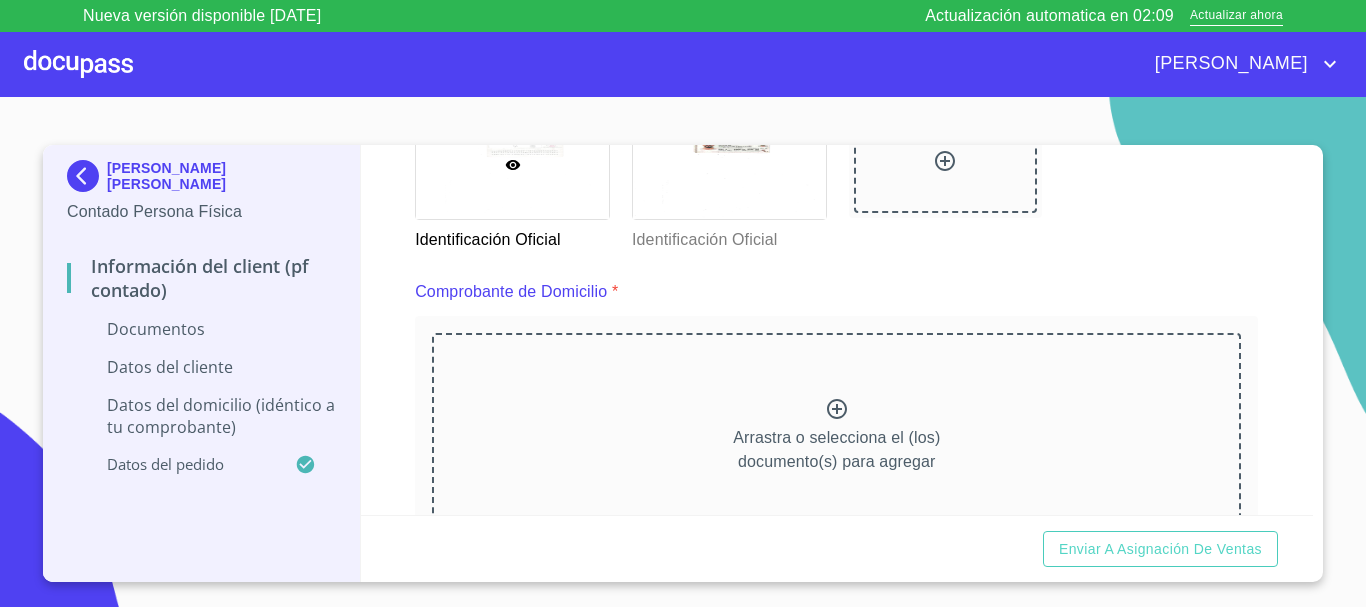 scroll, scrollTop: 1083, scrollLeft: 0, axis: vertical 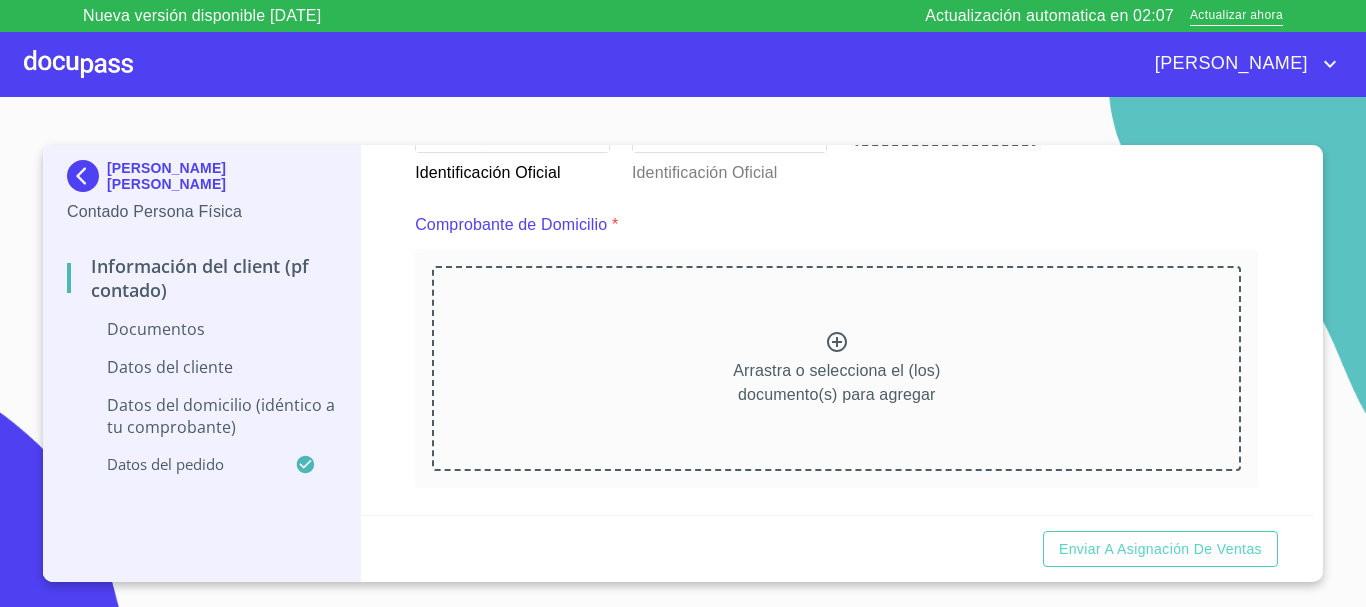 click 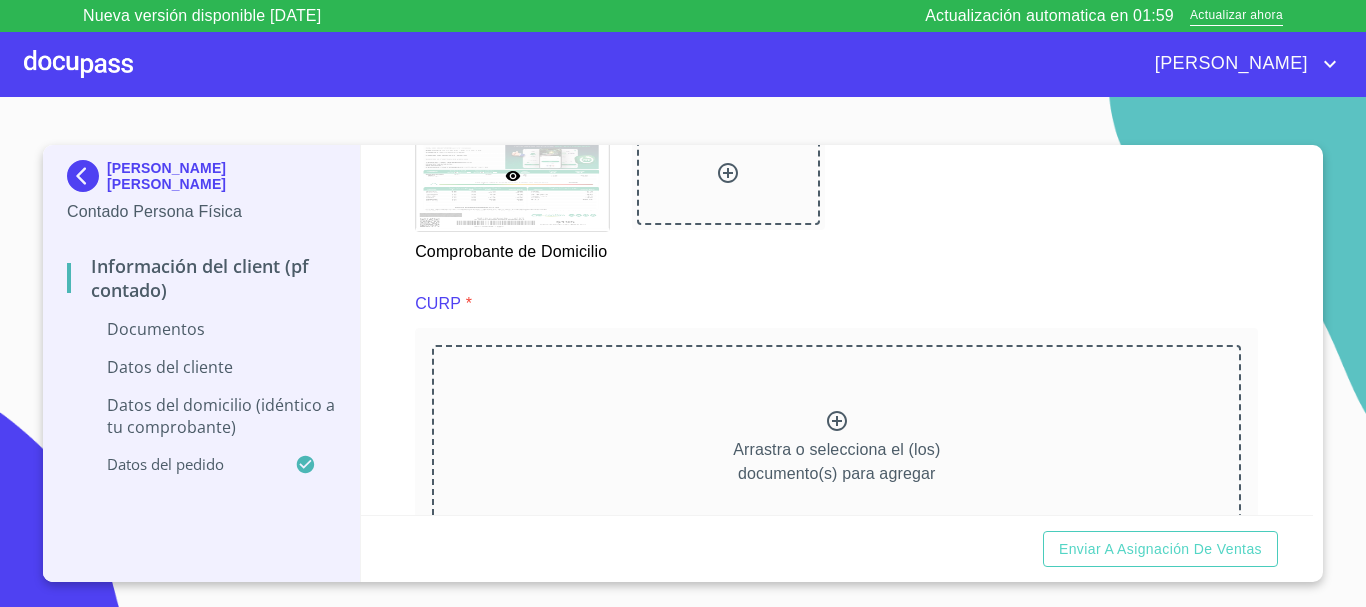 scroll, scrollTop: 1925, scrollLeft: 0, axis: vertical 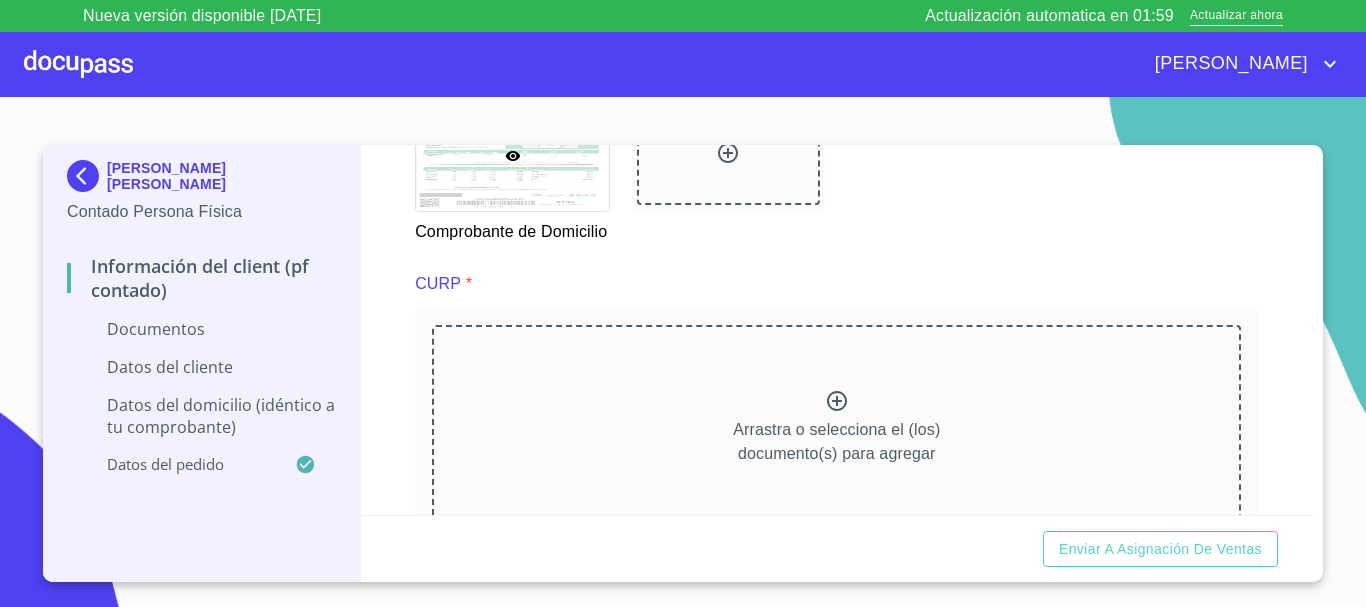 click 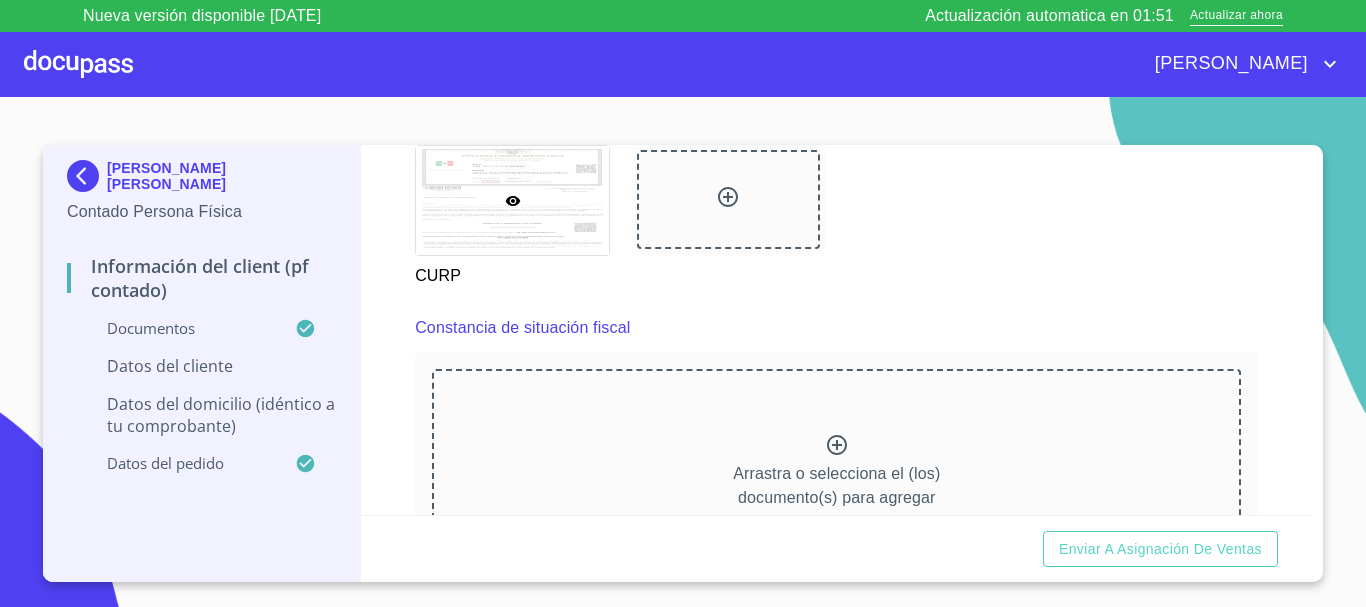 scroll, scrollTop: 2862, scrollLeft: 0, axis: vertical 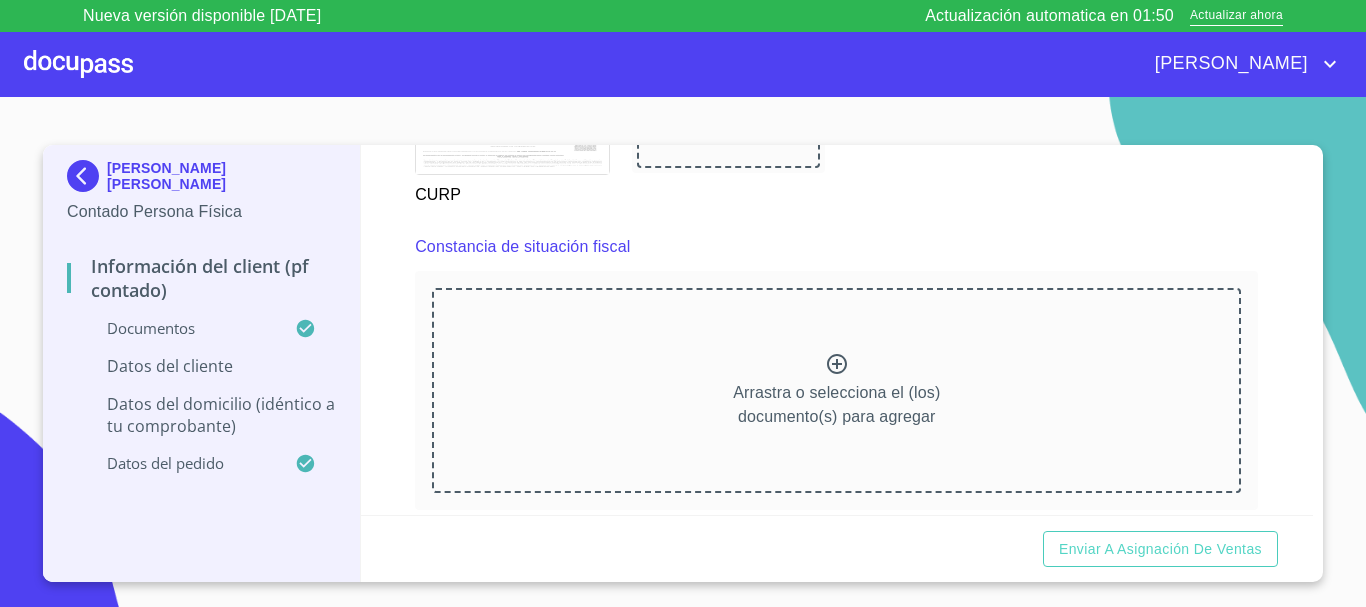 click 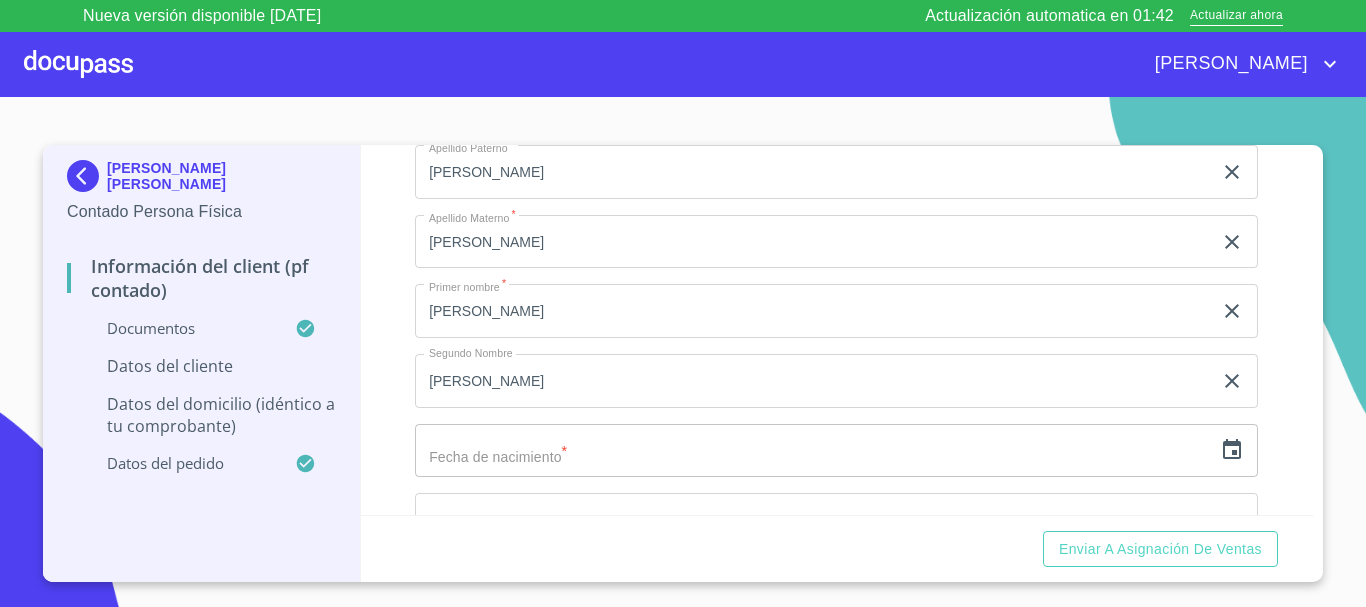 scroll, scrollTop: 3985, scrollLeft: 0, axis: vertical 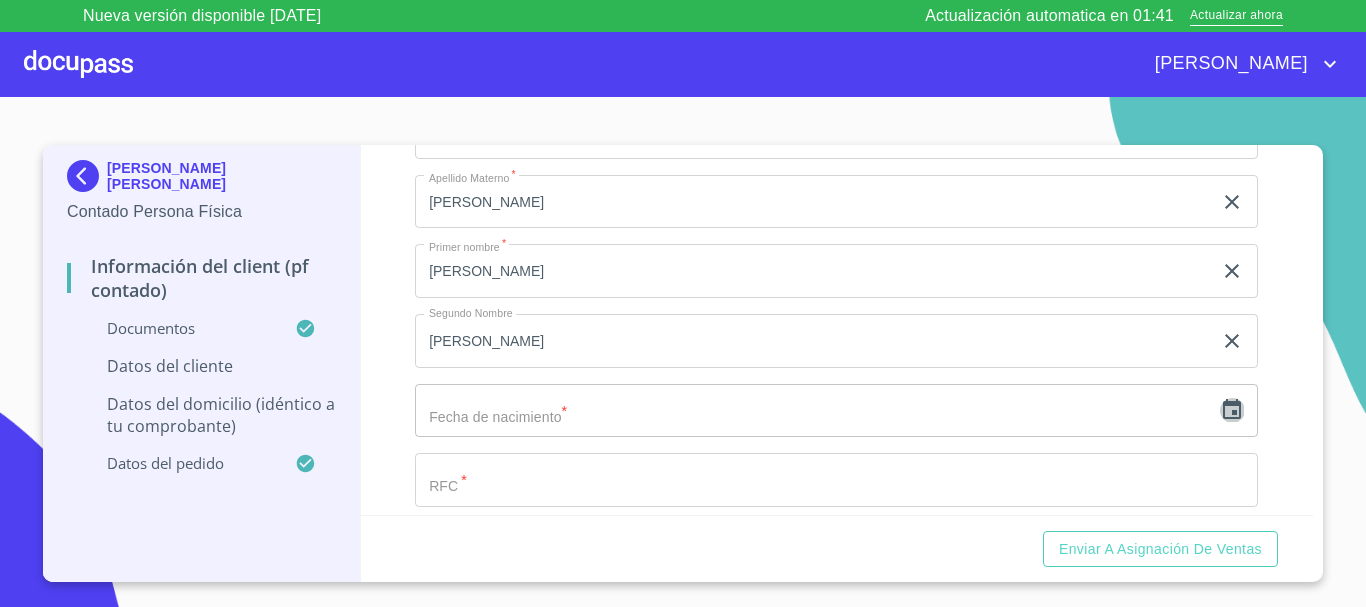 click 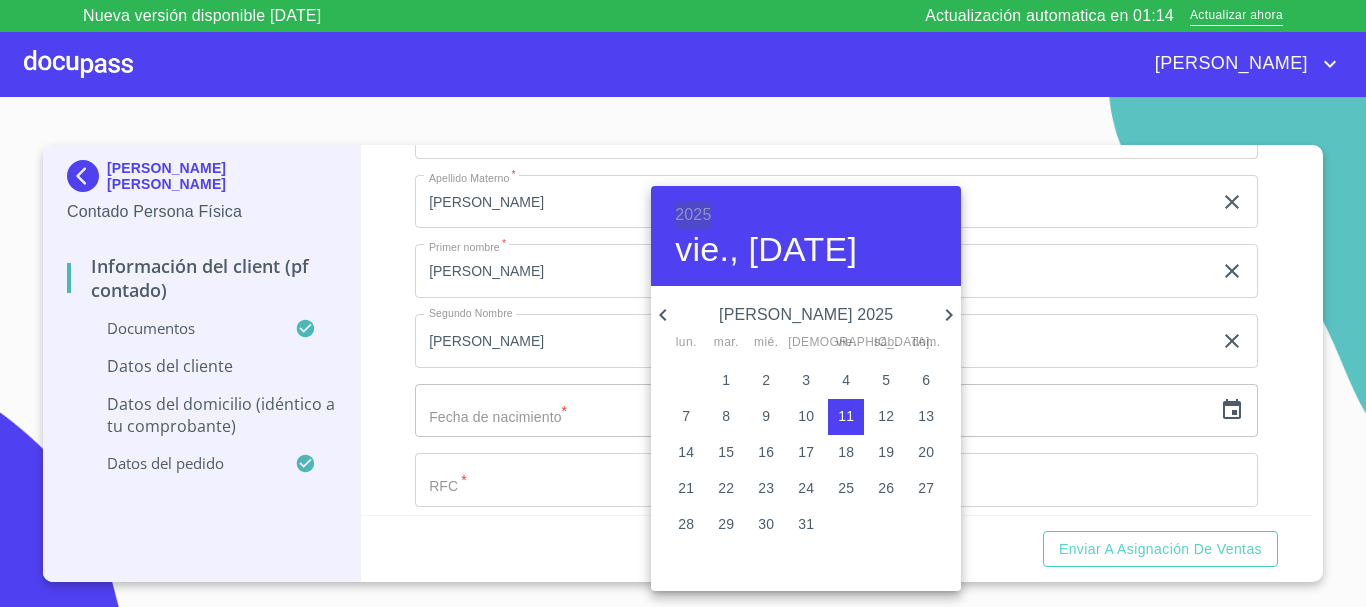click on "2025" at bounding box center (693, 215) 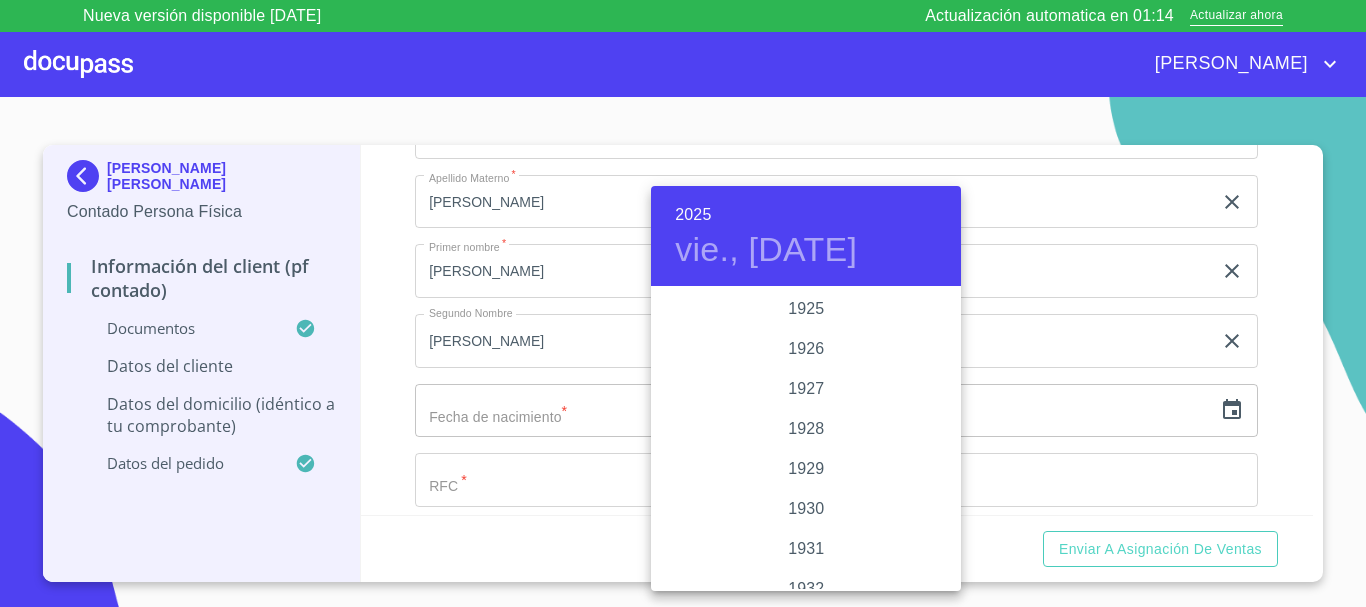scroll, scrollTop: 3880, scrollLeft: 0, axis: vertical 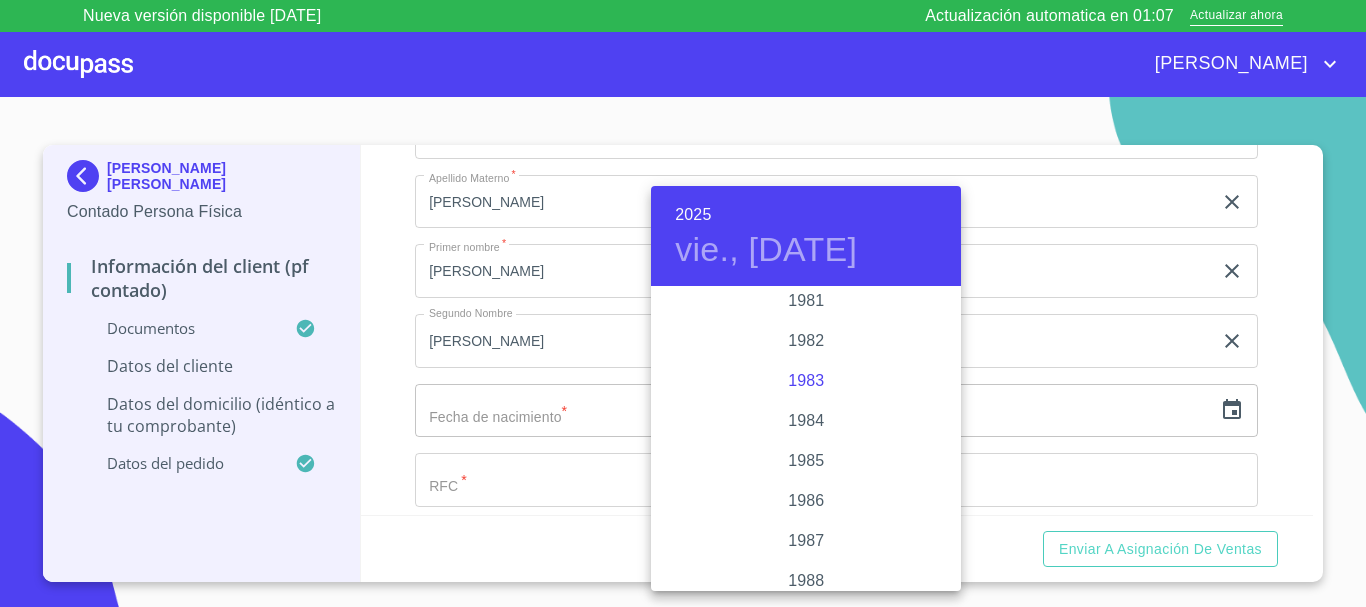 click on "1983" at bounding box center (806, 381) 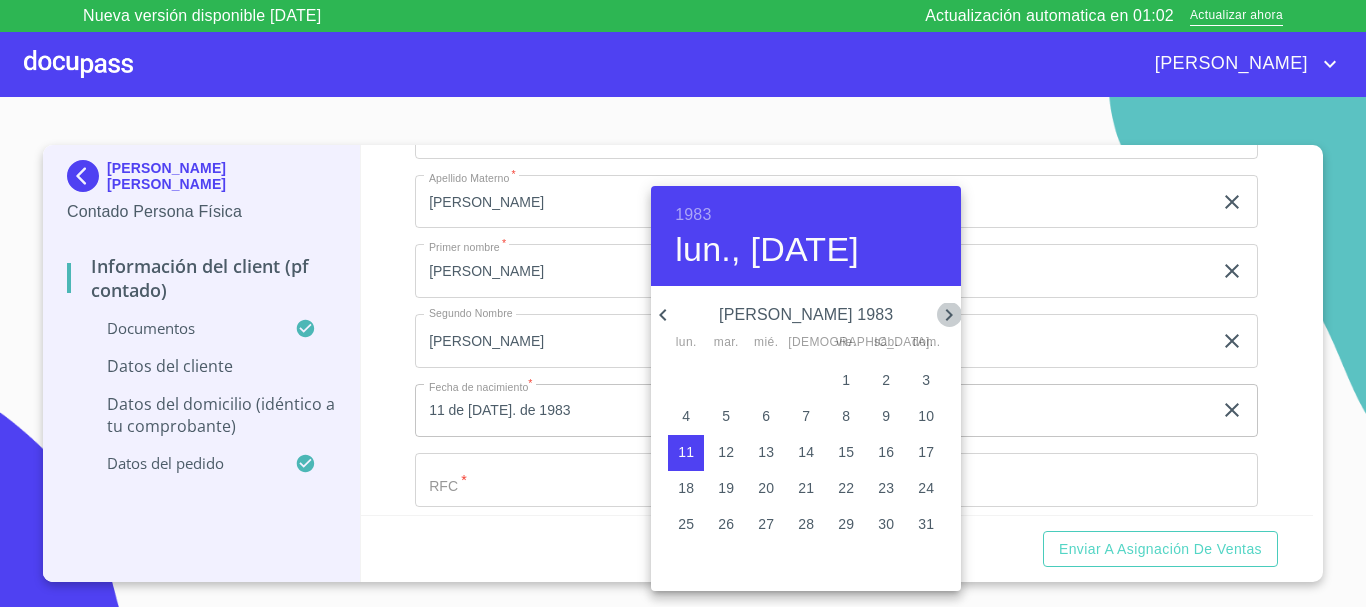 click 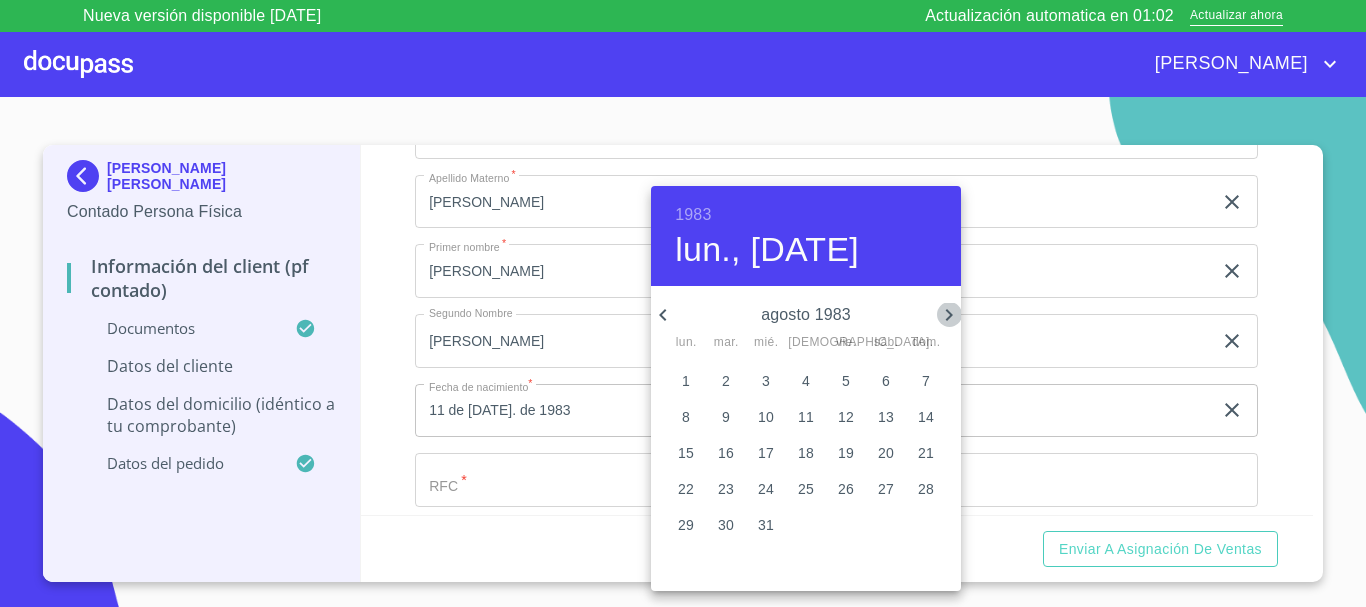 click 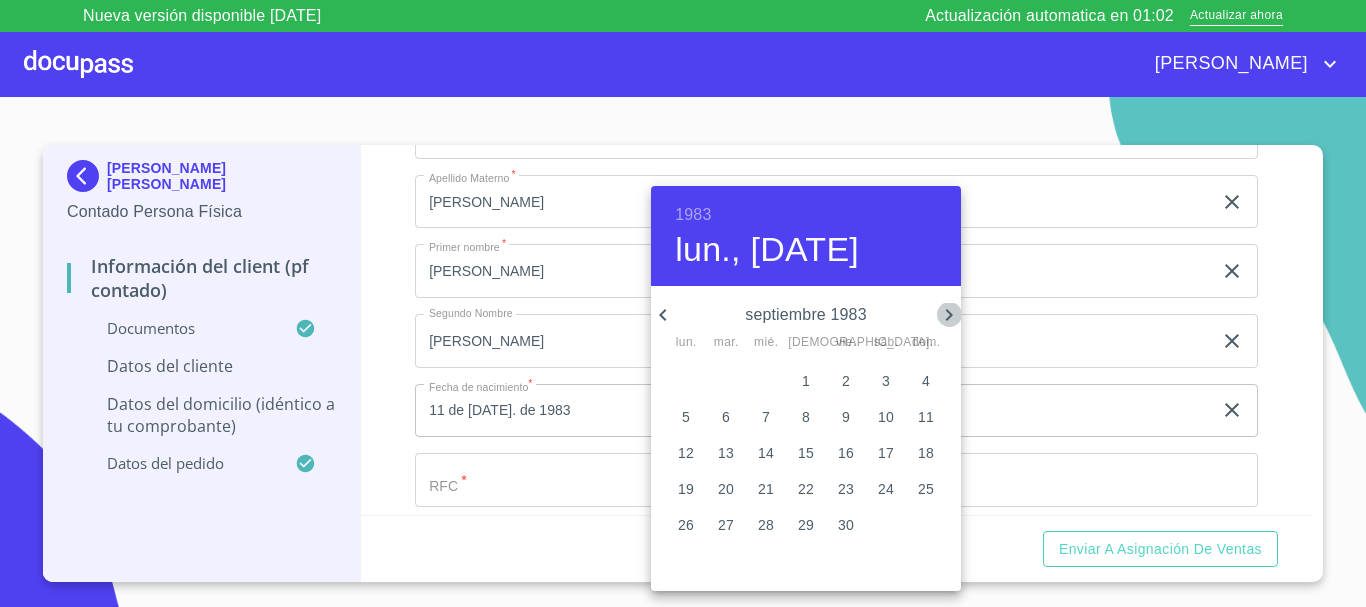 click 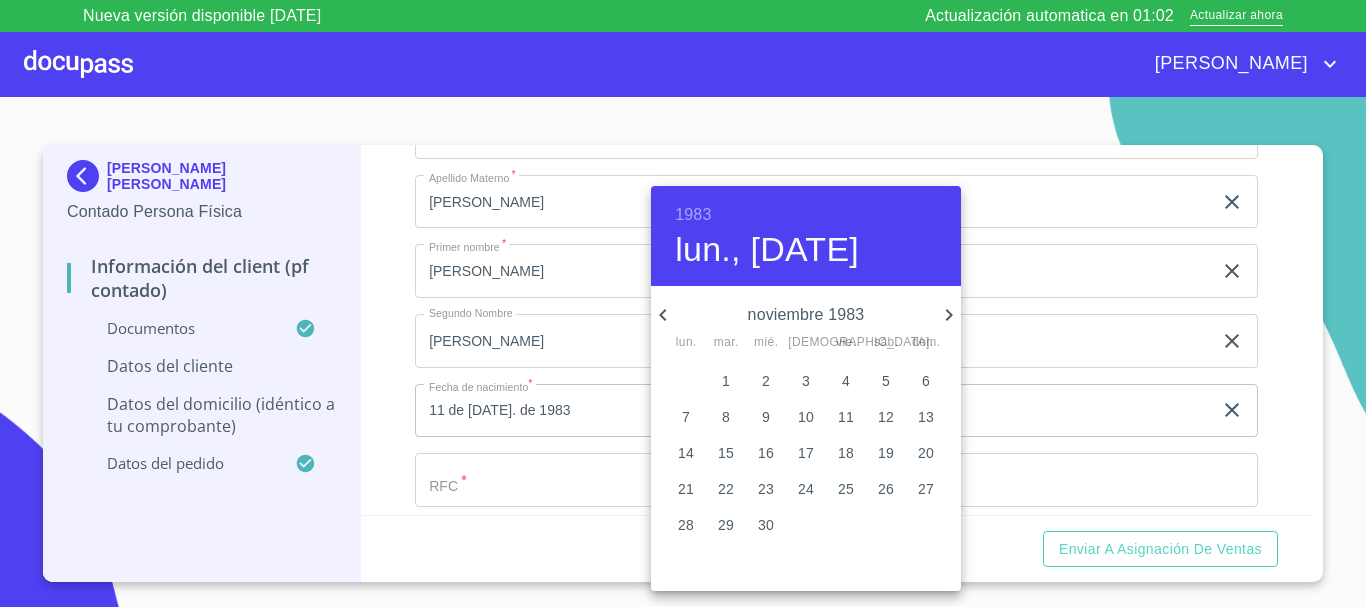 click 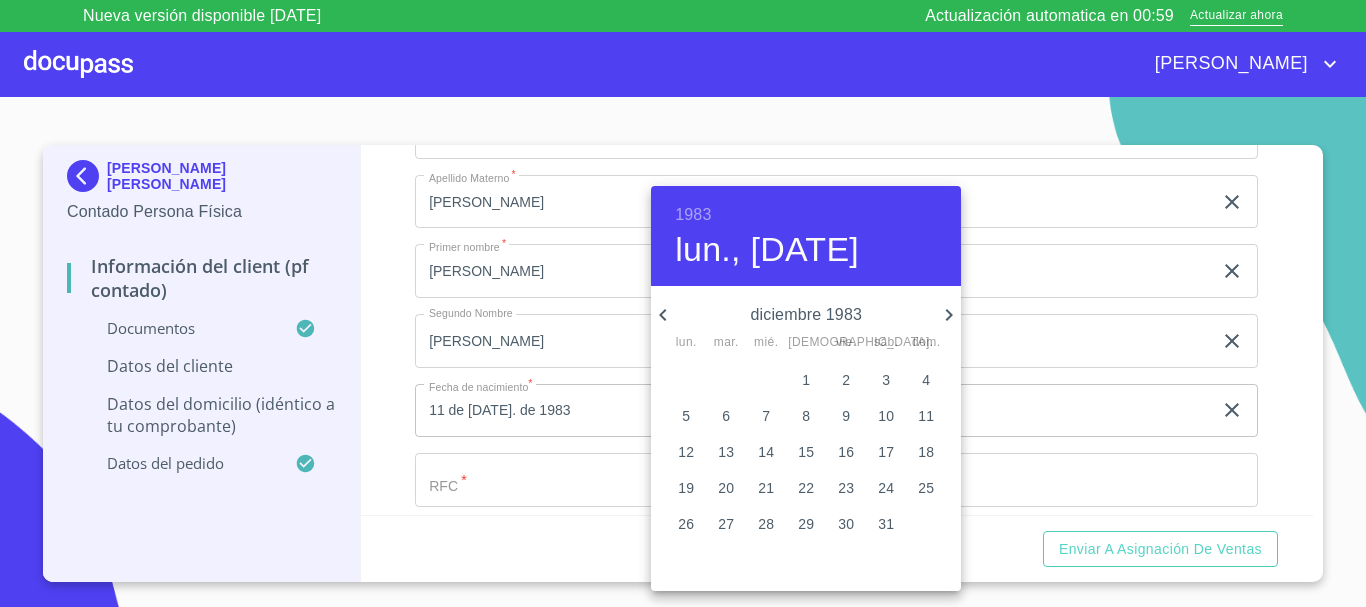 click 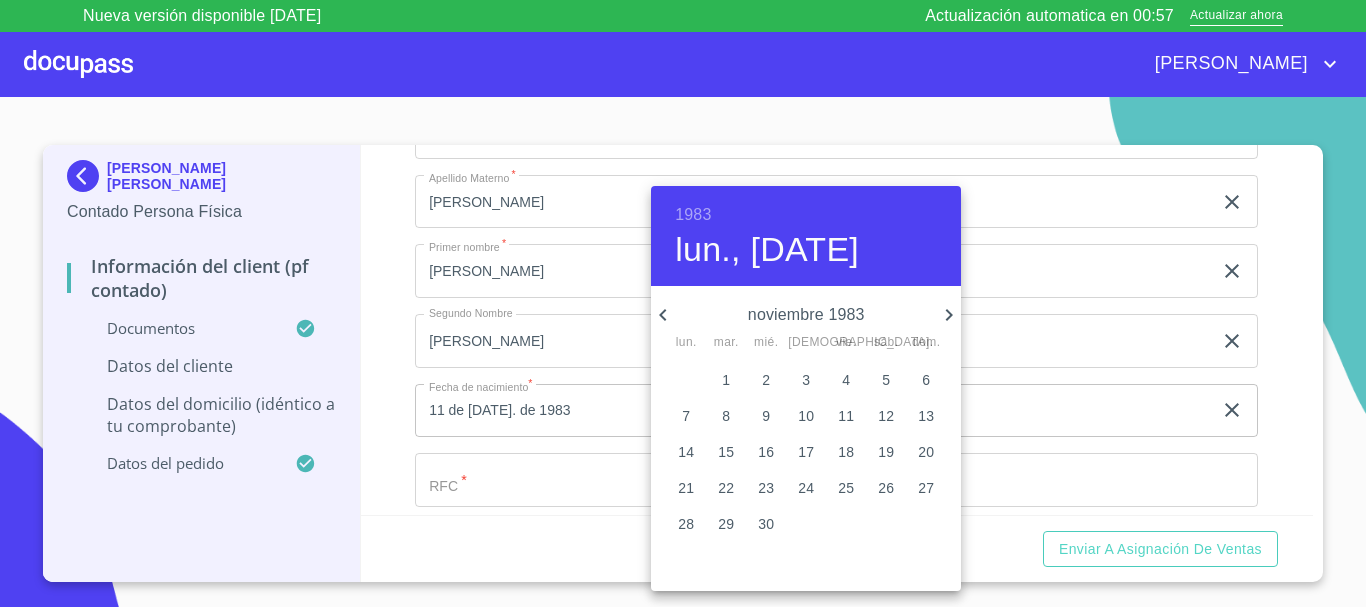 click on "11" at bounding box center [846, 416] 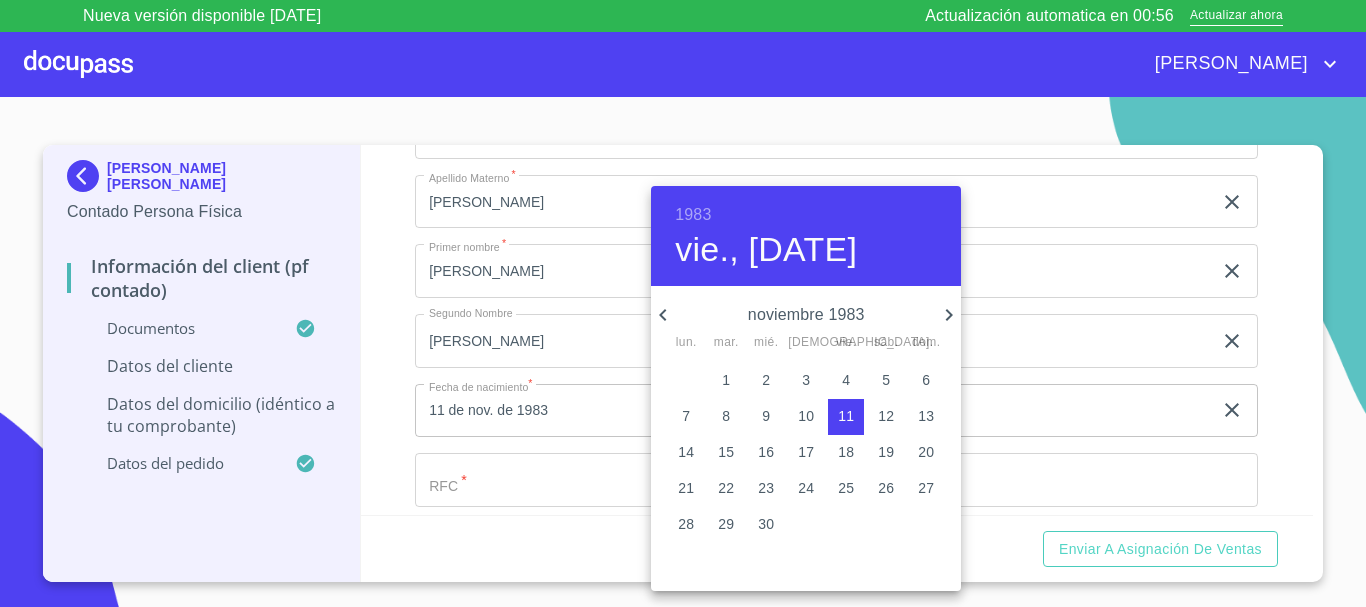 click at bounding box center (683, 303) 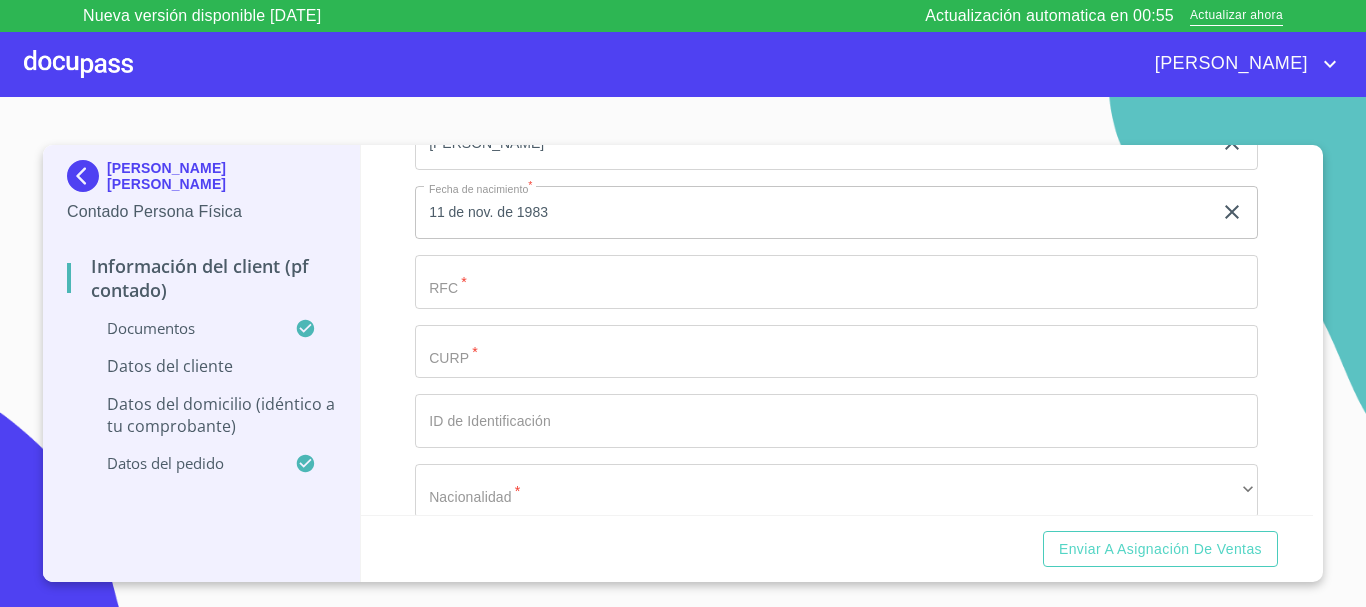 scroll, scrollTop: 4185, scrollLeft: 0, axis: vertical 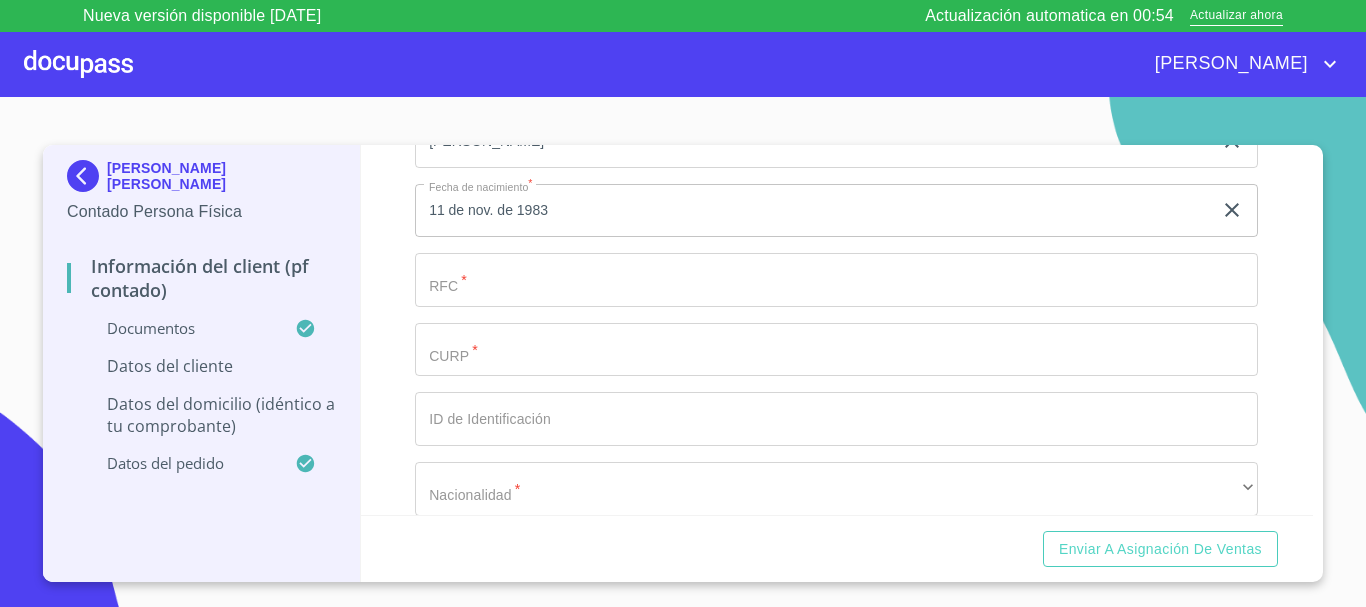 click on "Documento de identificación.   *" at bounding box center (813, -68) 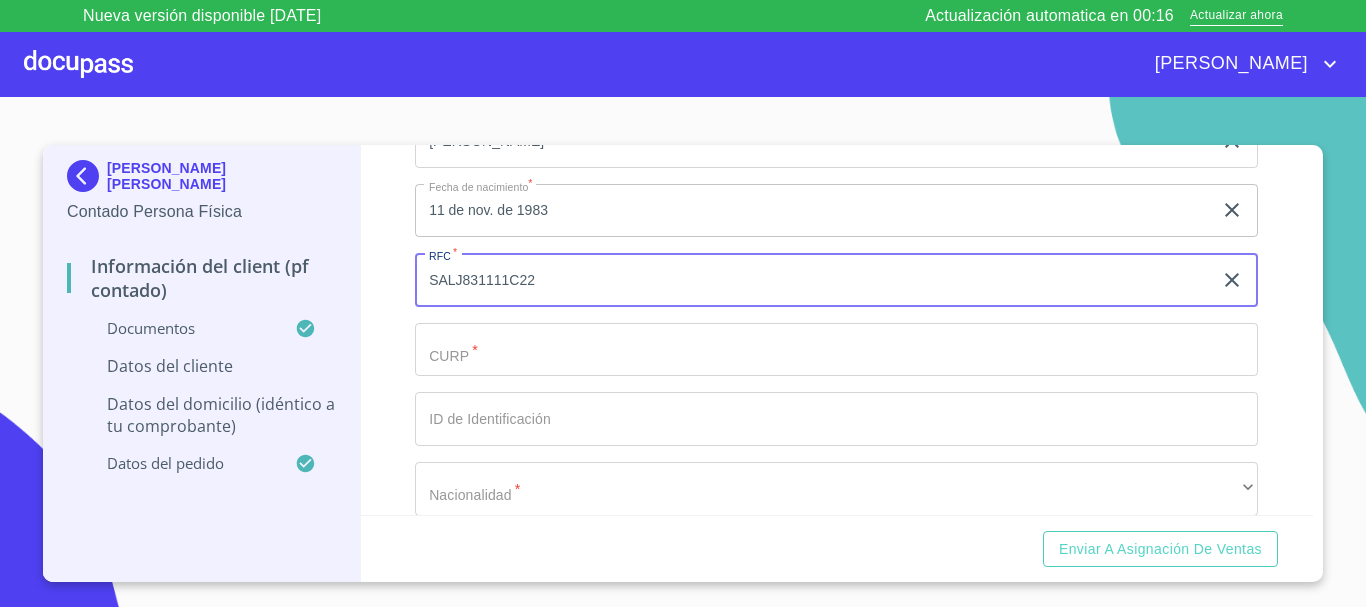 type on "SALJ831111C22" 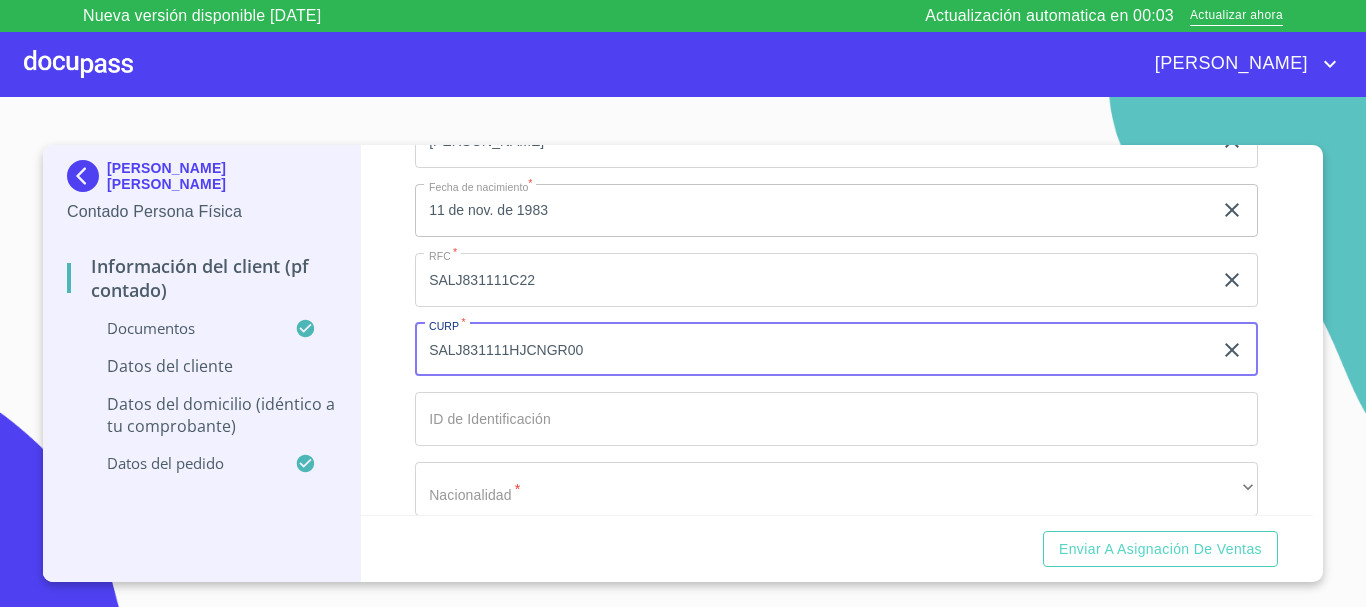 type on "SALJ831111HJCNGR00" 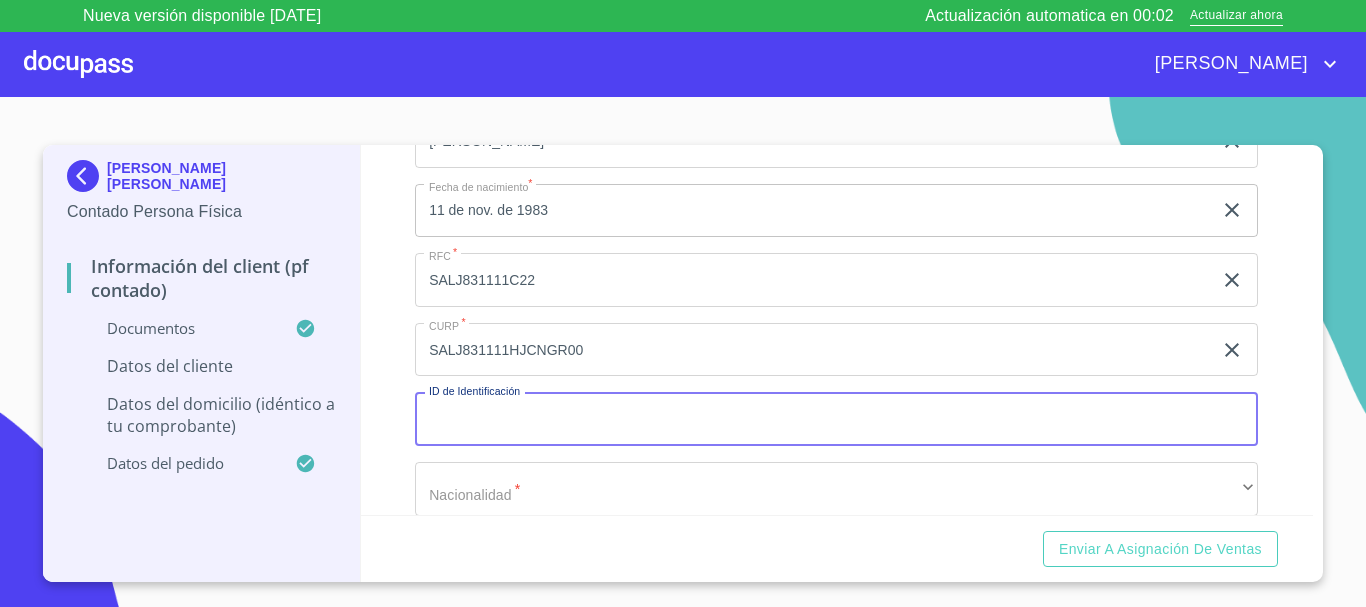 click on "Documento de identificación.   *" at bounding box center [836, 419] 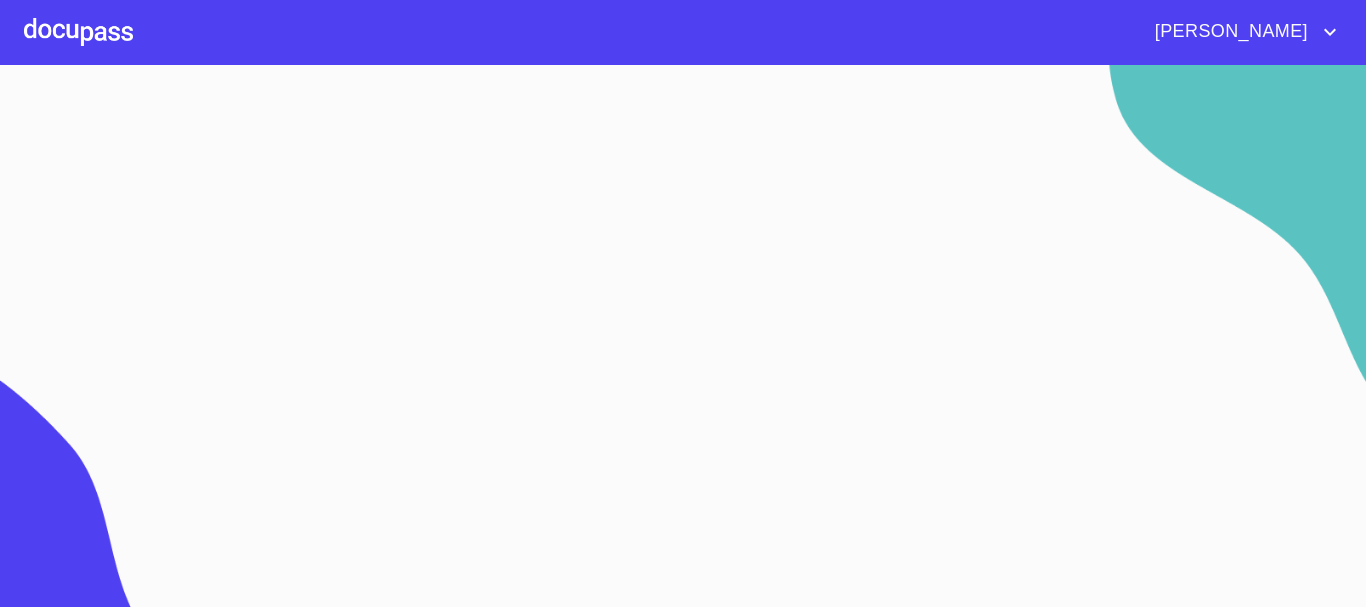 scroll, scrollTop: 0, scrollLeft: 0, axis: both 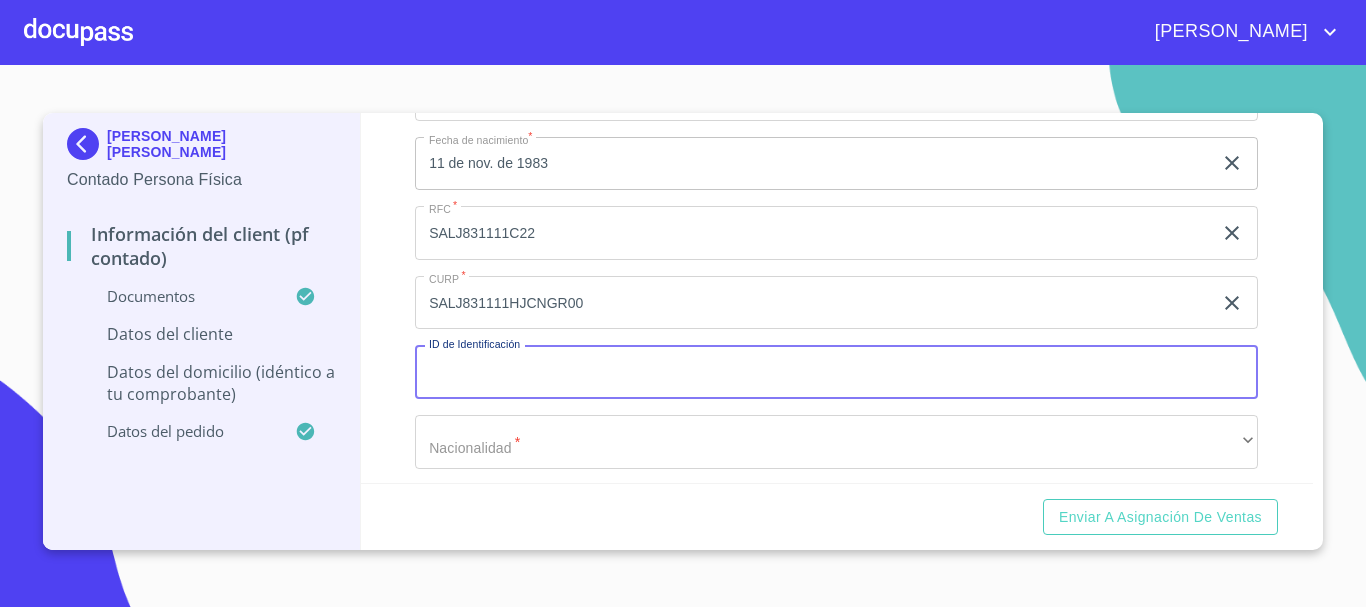 click on "Documento de identificación.   *" at bounding box center [836, 372] 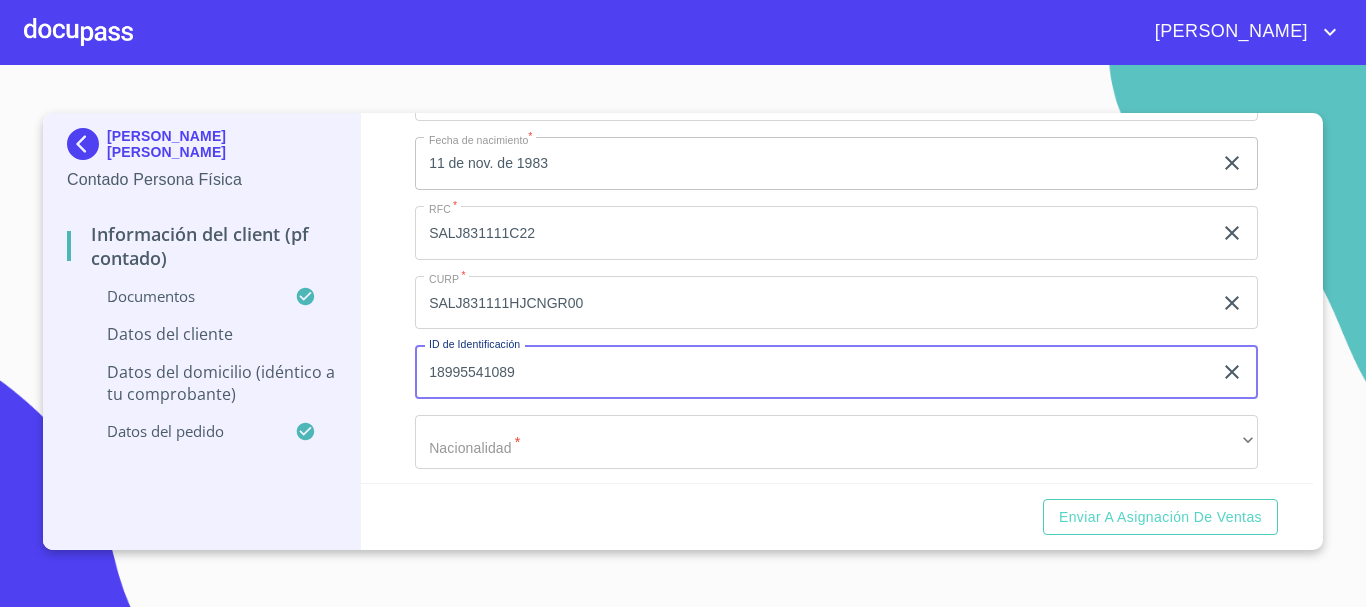 type on "18995541089" 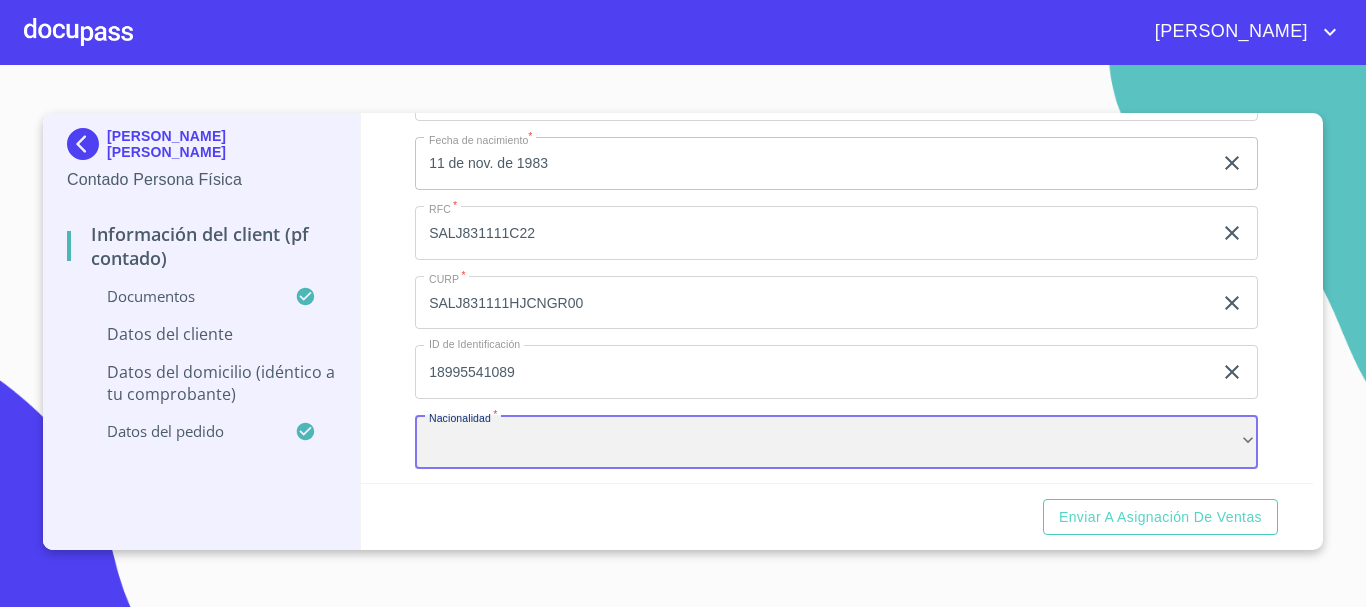 click on "​" at bounding box center [836, 442] 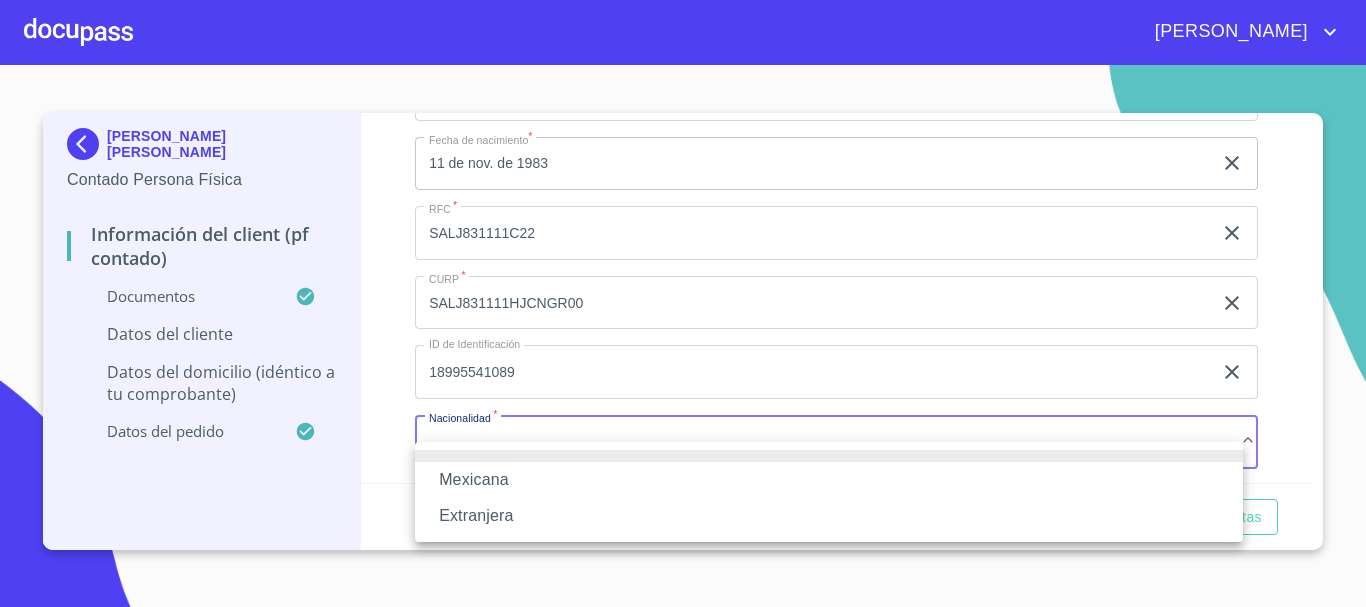 click on "Mexicana" at bounding box center [829, 480] 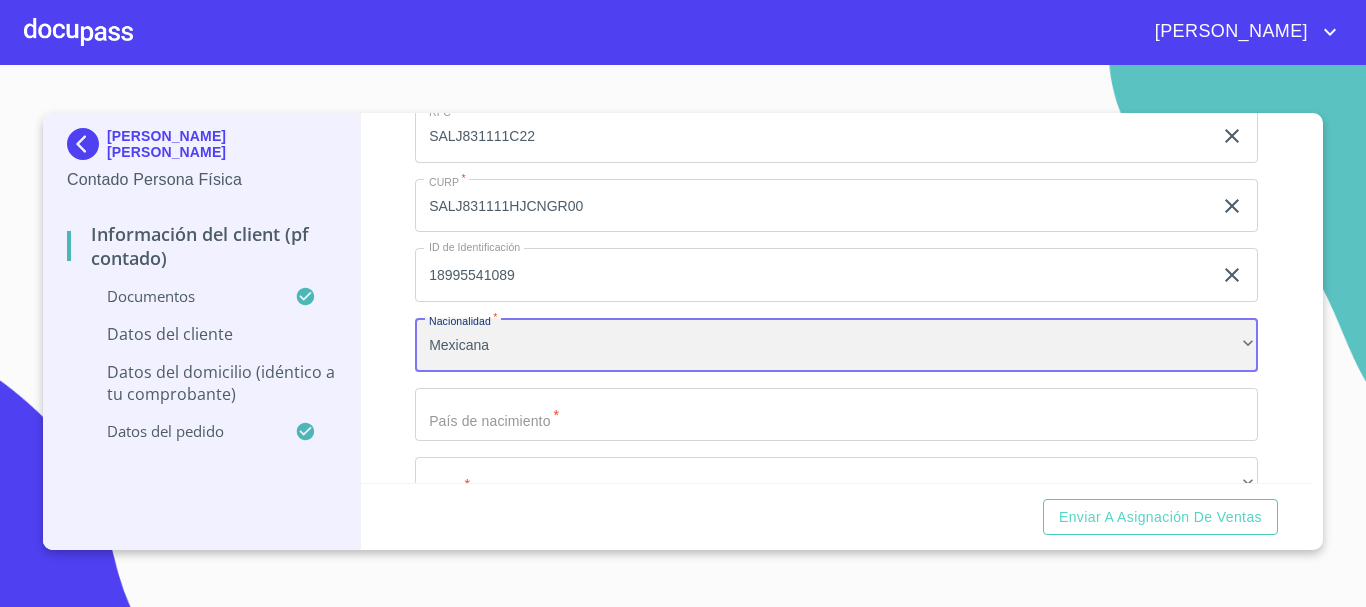 scroll, scrollTop: 4410, scrollLeft: 0, axis: vertical 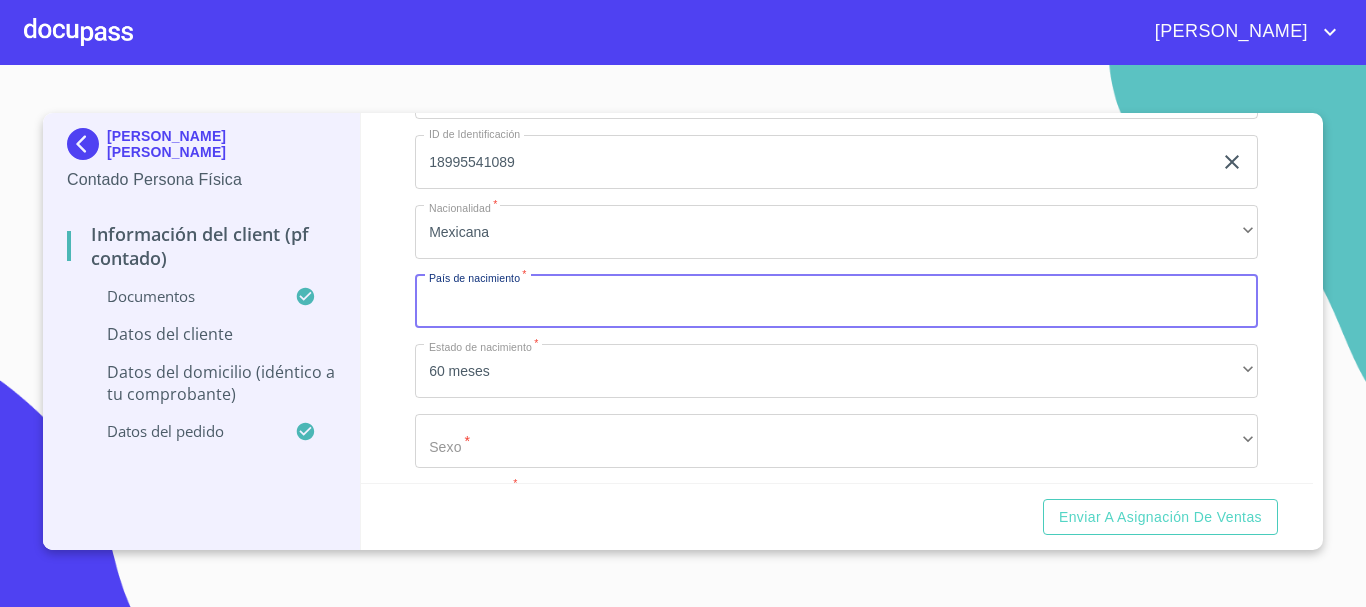 click on "Documento de identificación.   *" at bounding box center (836, 302) 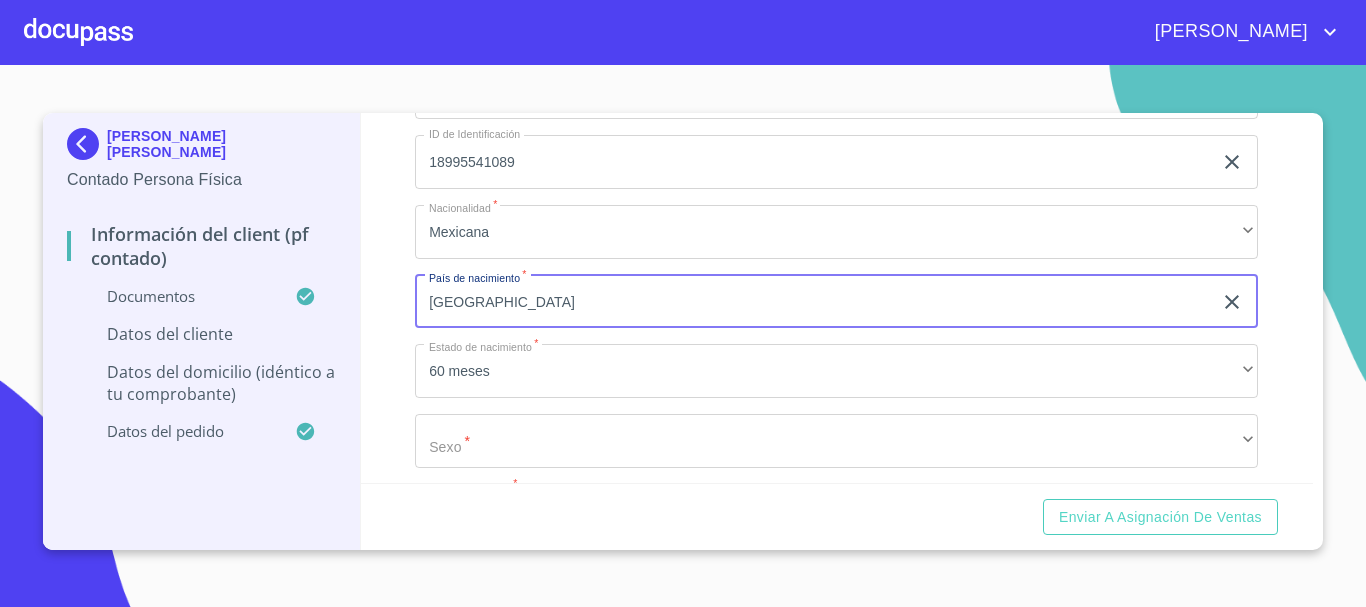 type on "mexico" 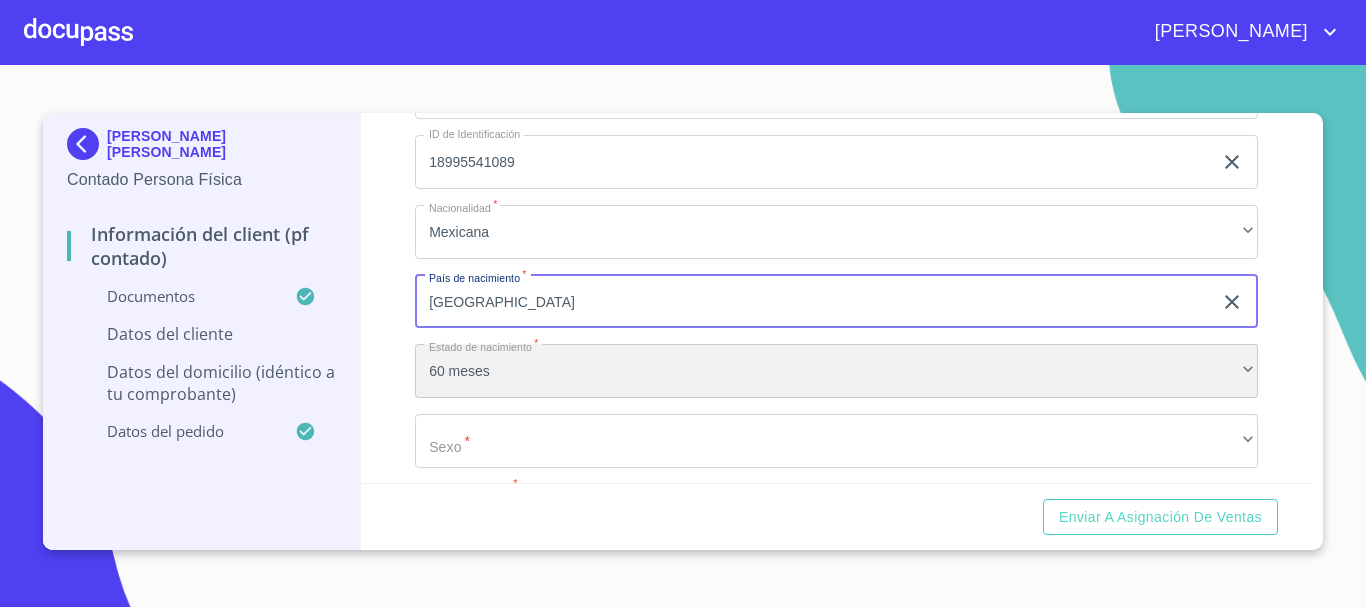 click on "60 meses" at bounding box center (836, 371) 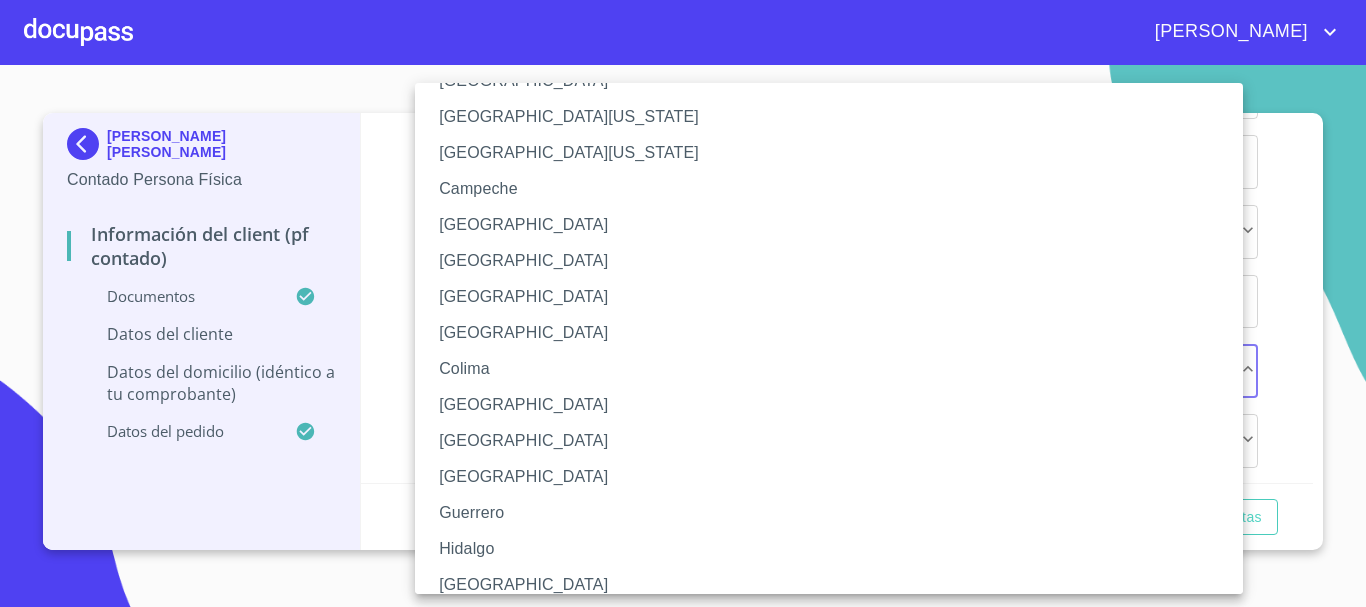 scroll, scrollTop: 100, scrollLeft: 0, axis: vertical 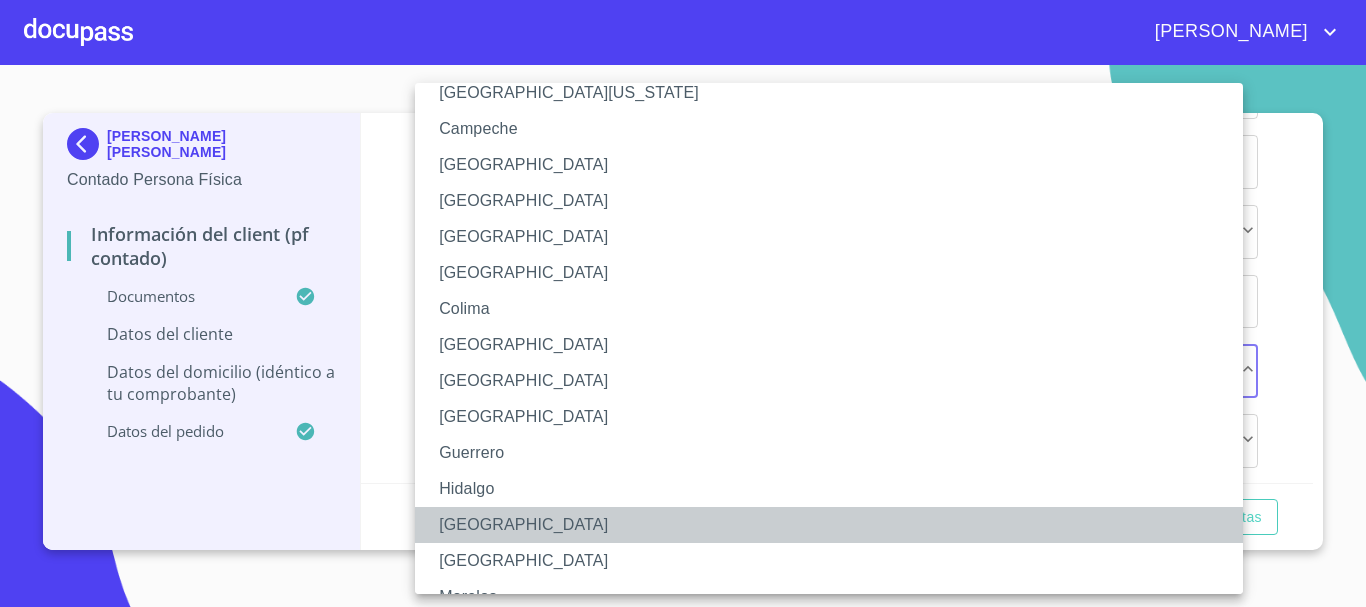 click on "Jalisco" at bounding box center (836, 525) 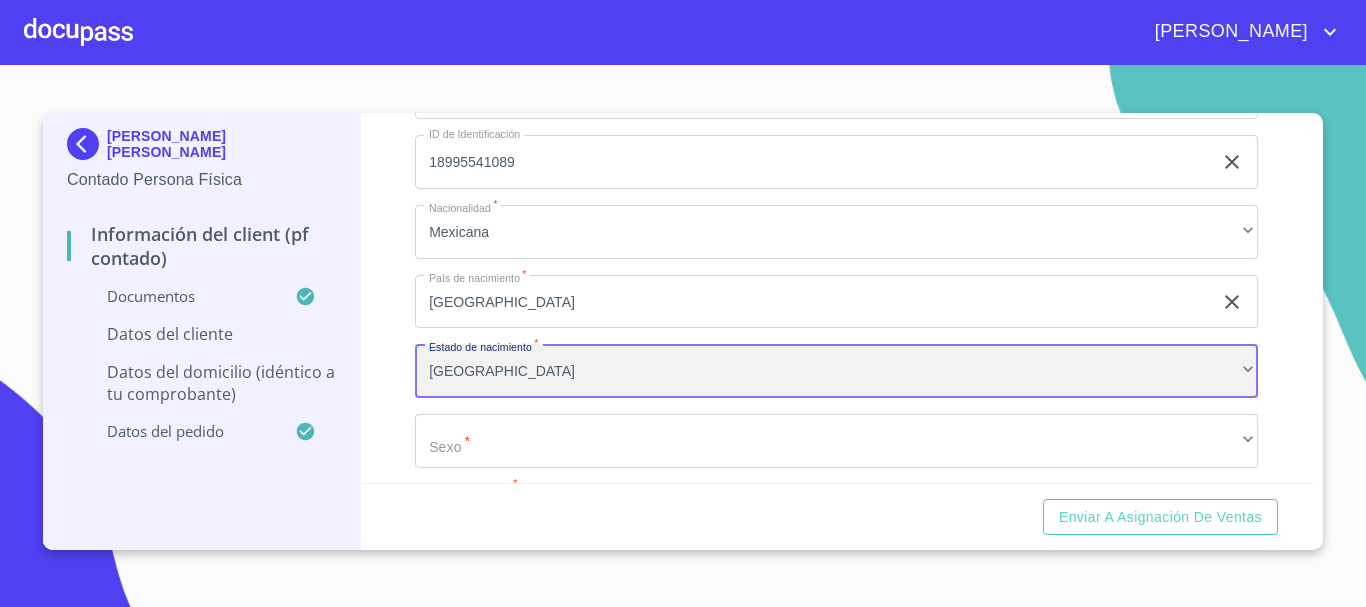 scroll, scrollTop: 4510, scrollLeft: 0, axis: vertical 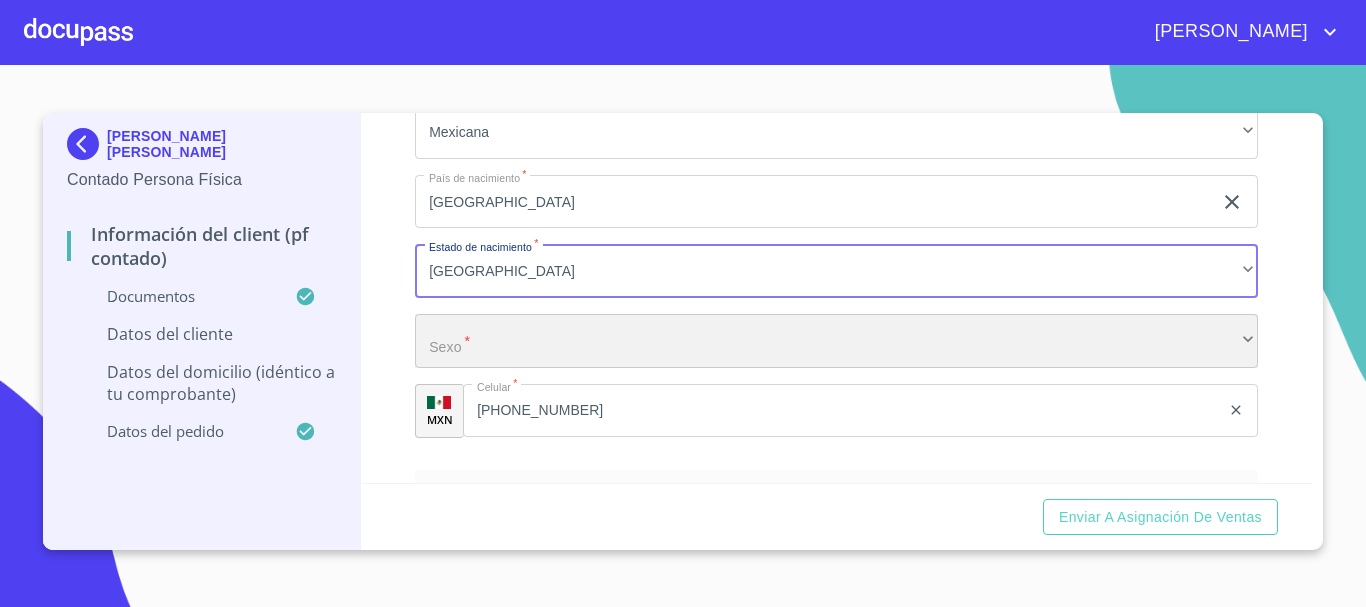 click on "​" at bounding box center [836, 341] 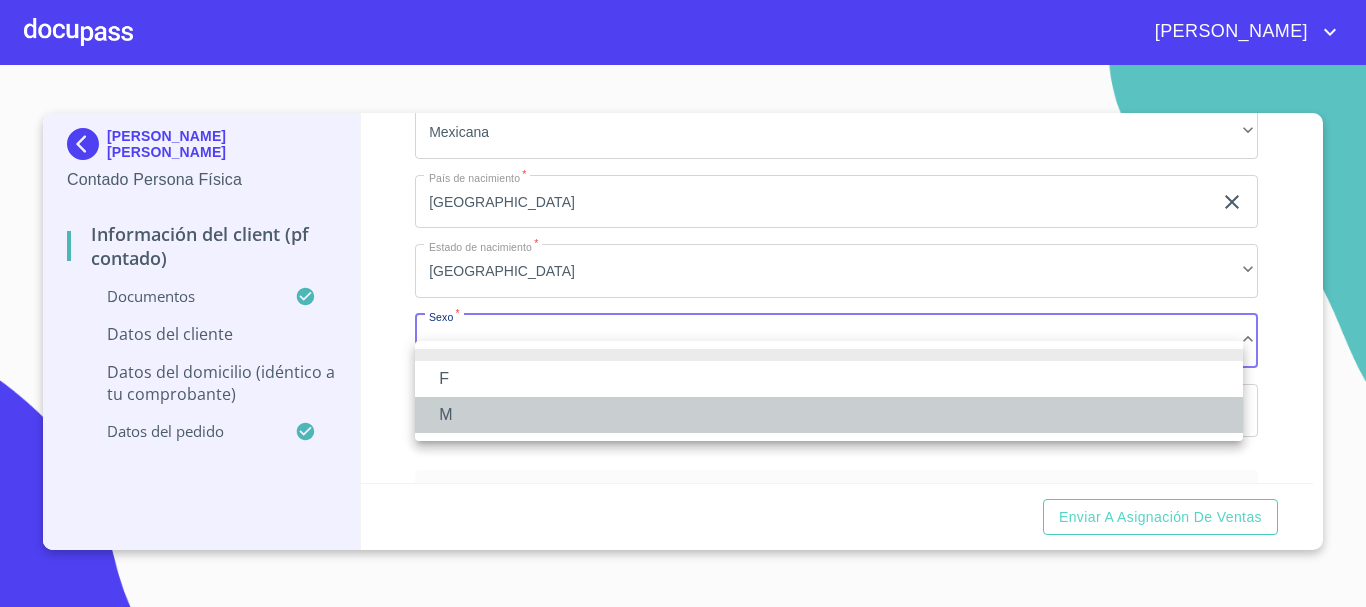 click on "M" at bounding box center [829, 415] 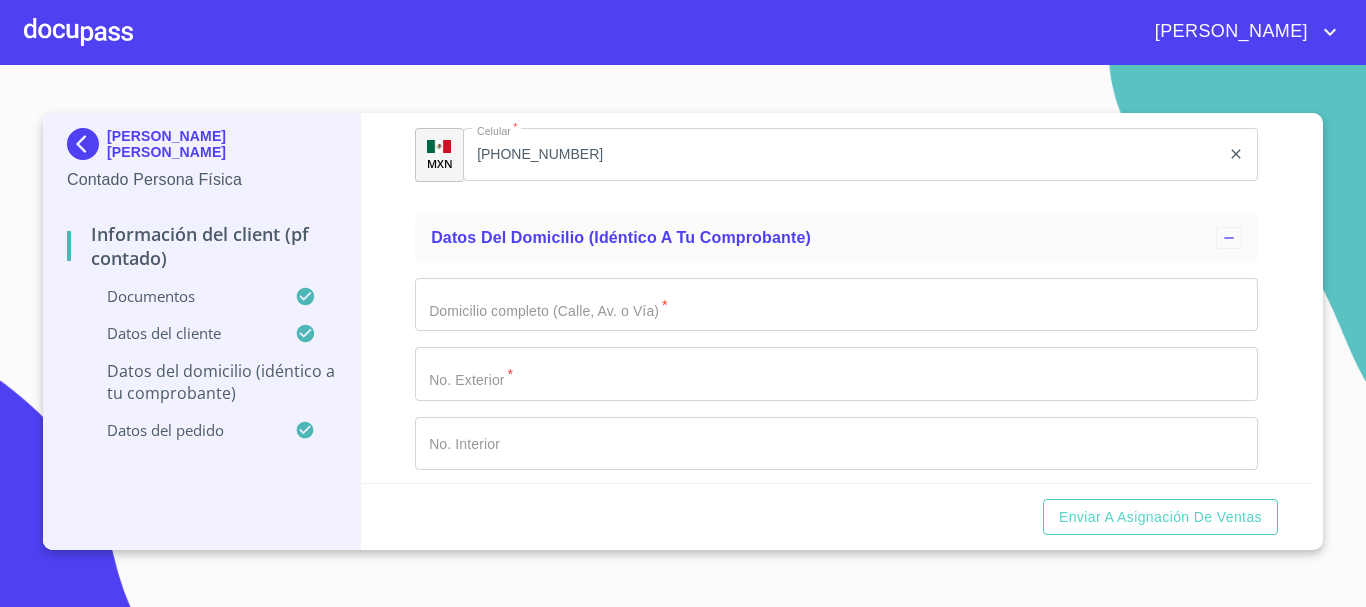 scroll, scrollTop: 4810, scrollLeft: 0, axis: vertical 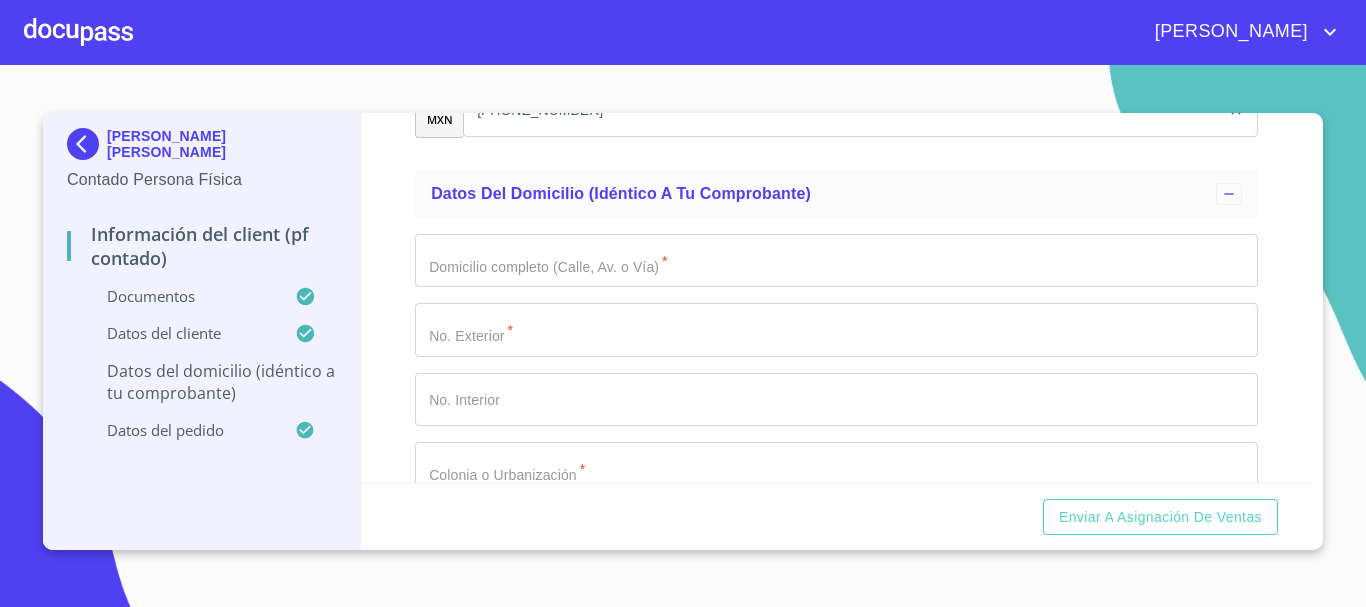 click on "Documento de identificación.   *" at bounding box center (813, -725) 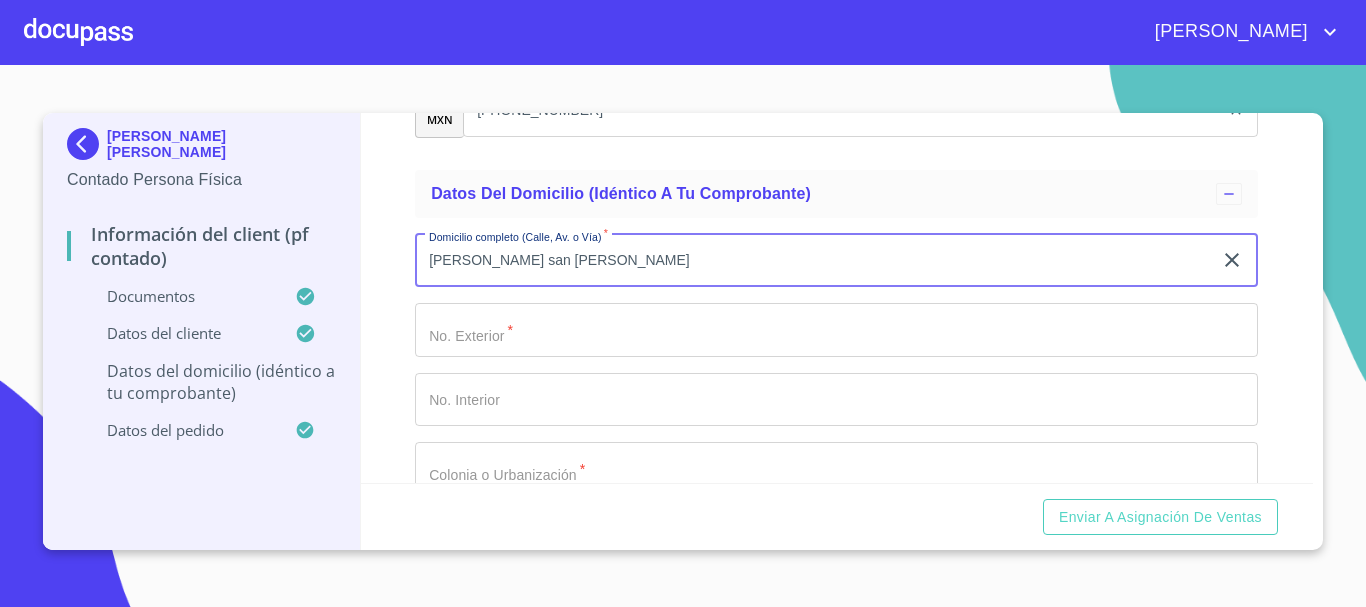 type on "valle san lazaro" 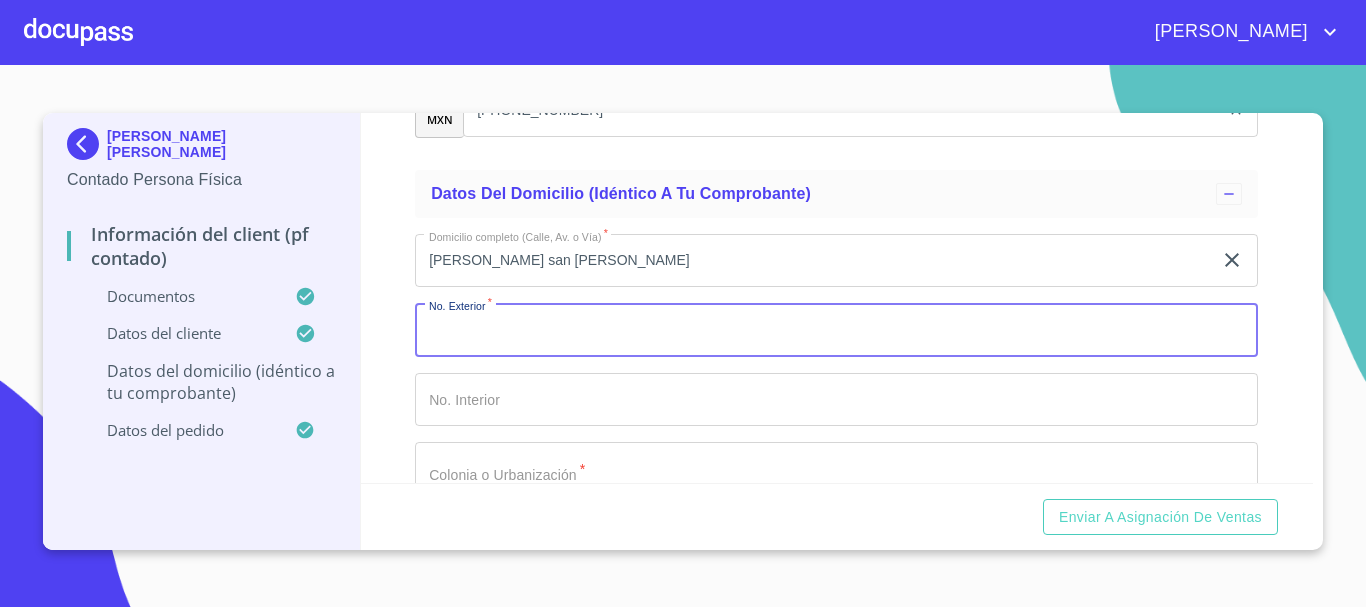 click on "Documento de identificación.   *" at bounding box center (836, 330) 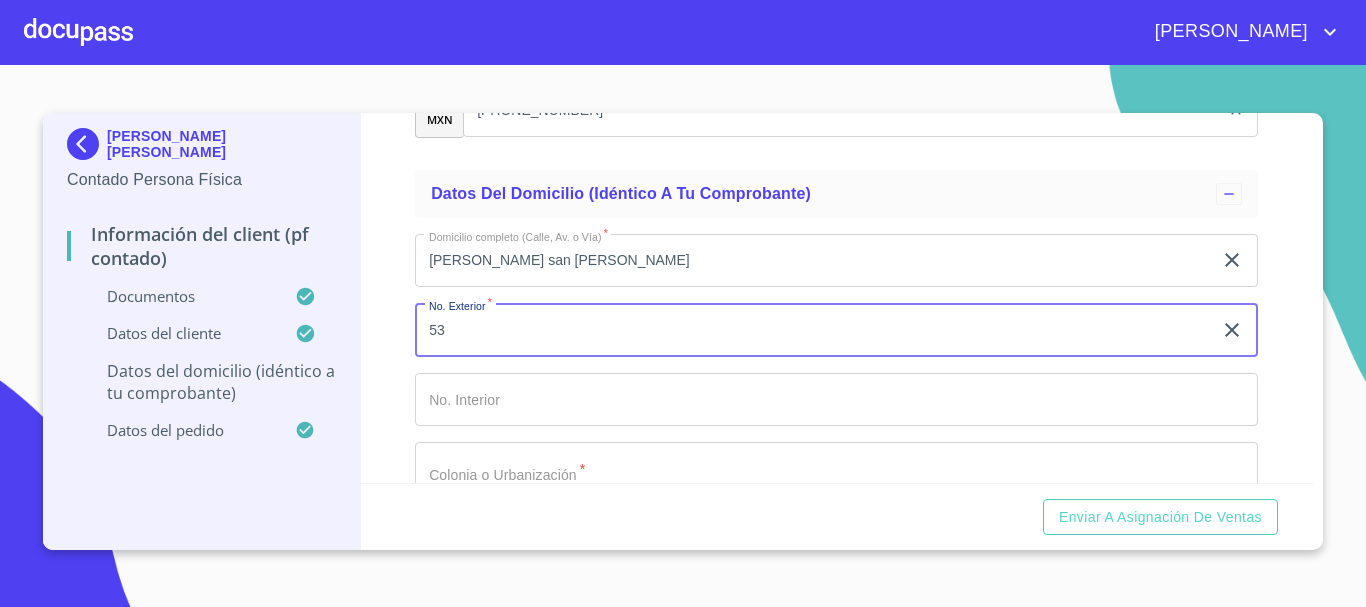 scroll, scrollTop: 4910, scrollLeft: 0, axis: vertical 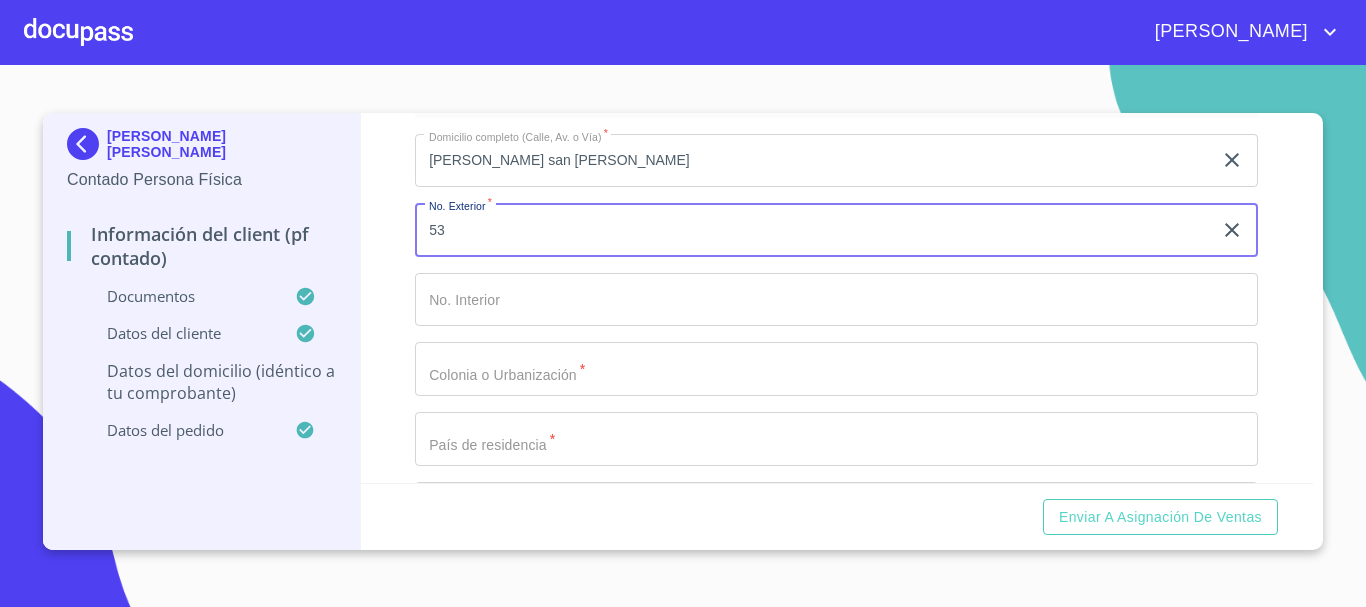 type on "53" 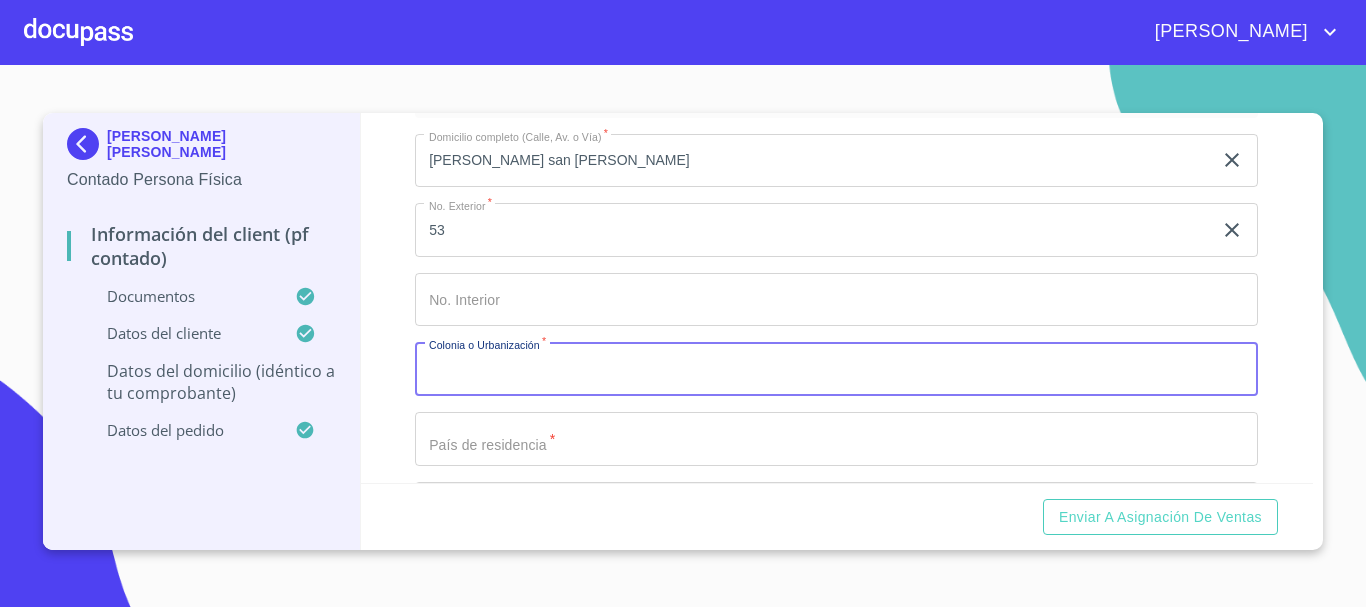 click on "Documento de identificación.   *" at bounding box center (836, 369) 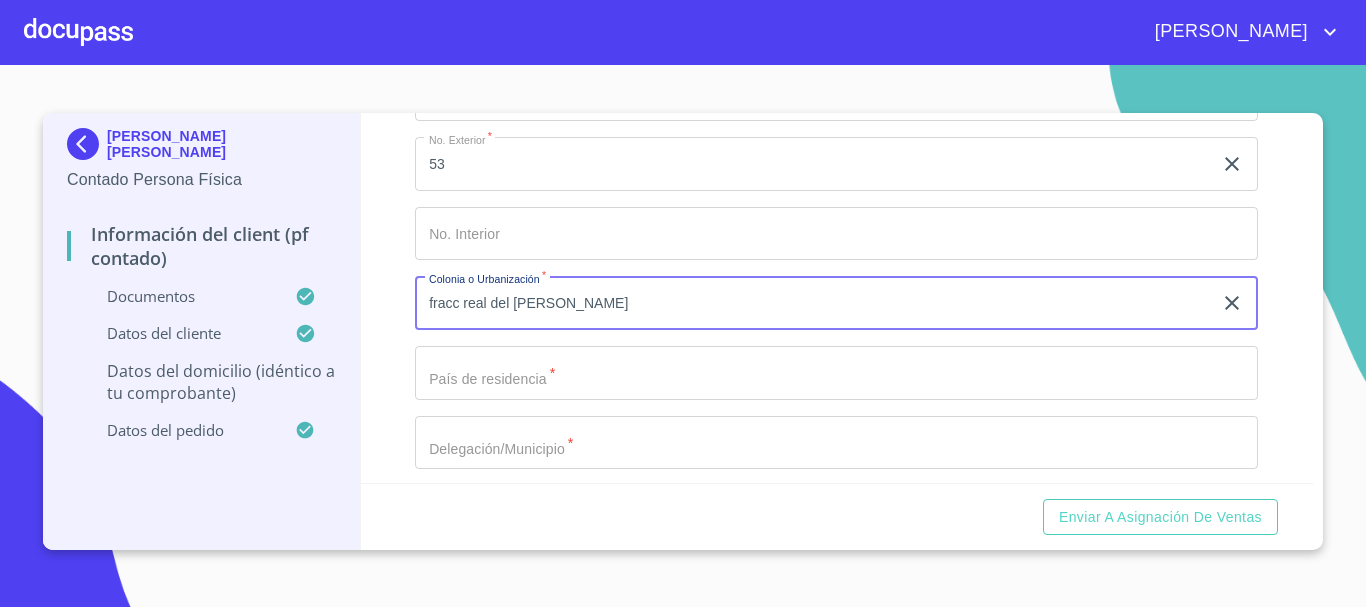 scroll, scrollTop: 5010, scrollLeft: 0, axis: vertical 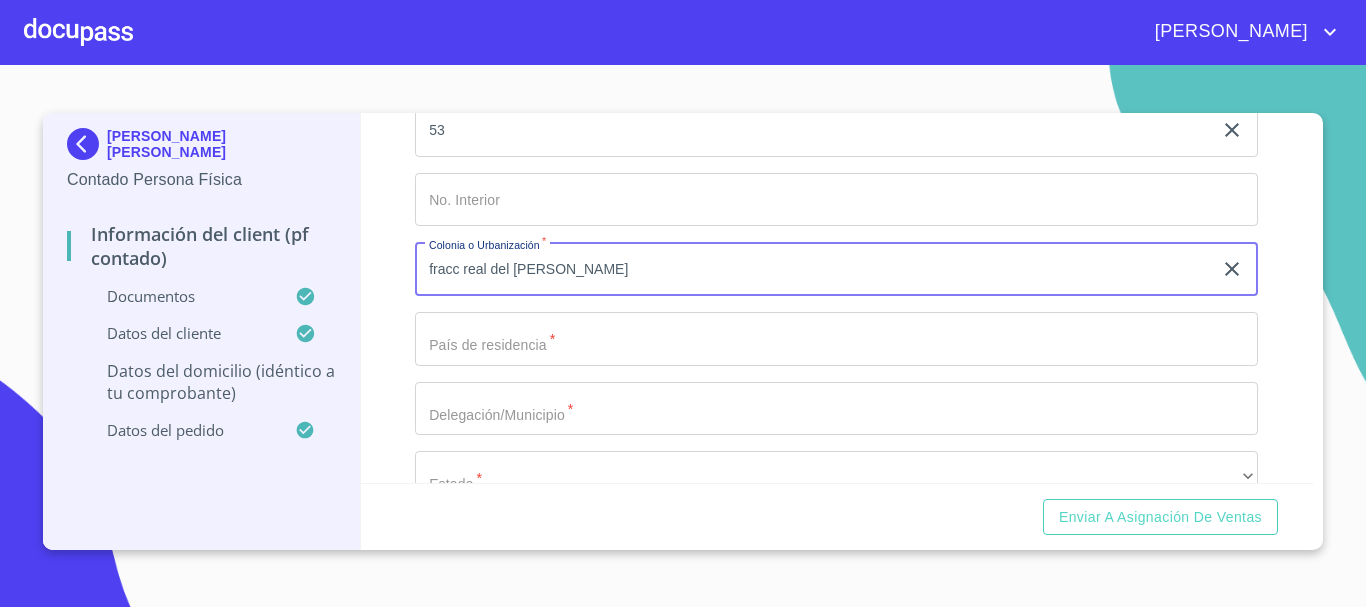 type on "fracc real del valle" 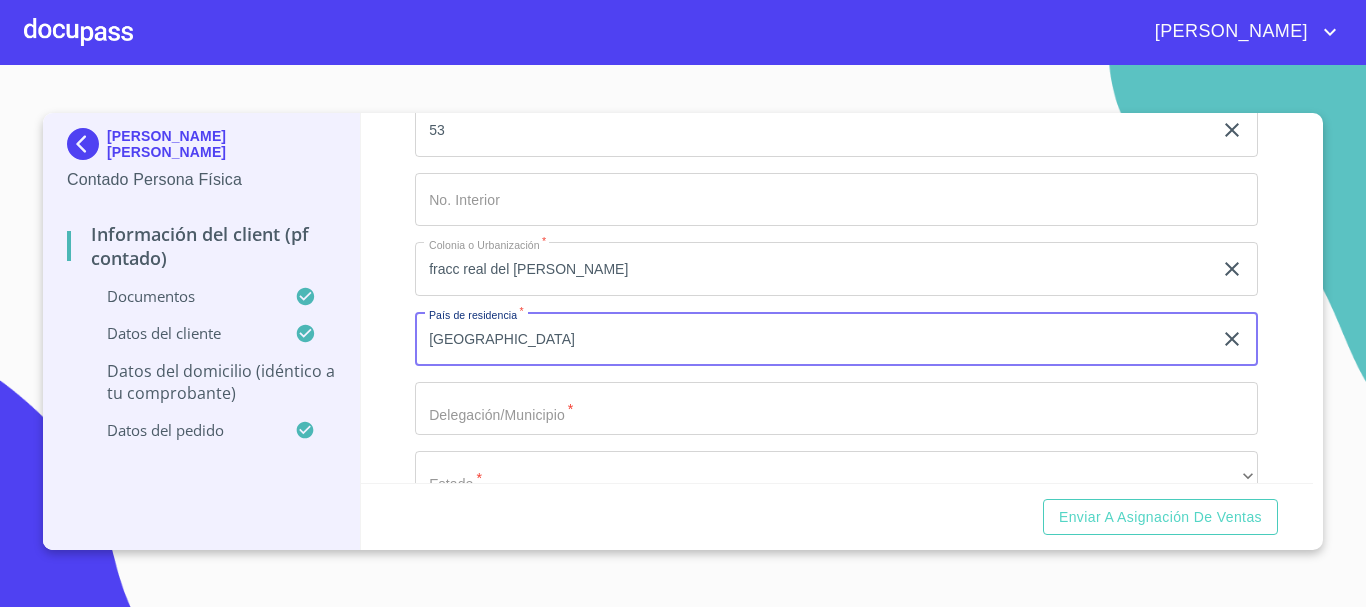 type on "mexico" 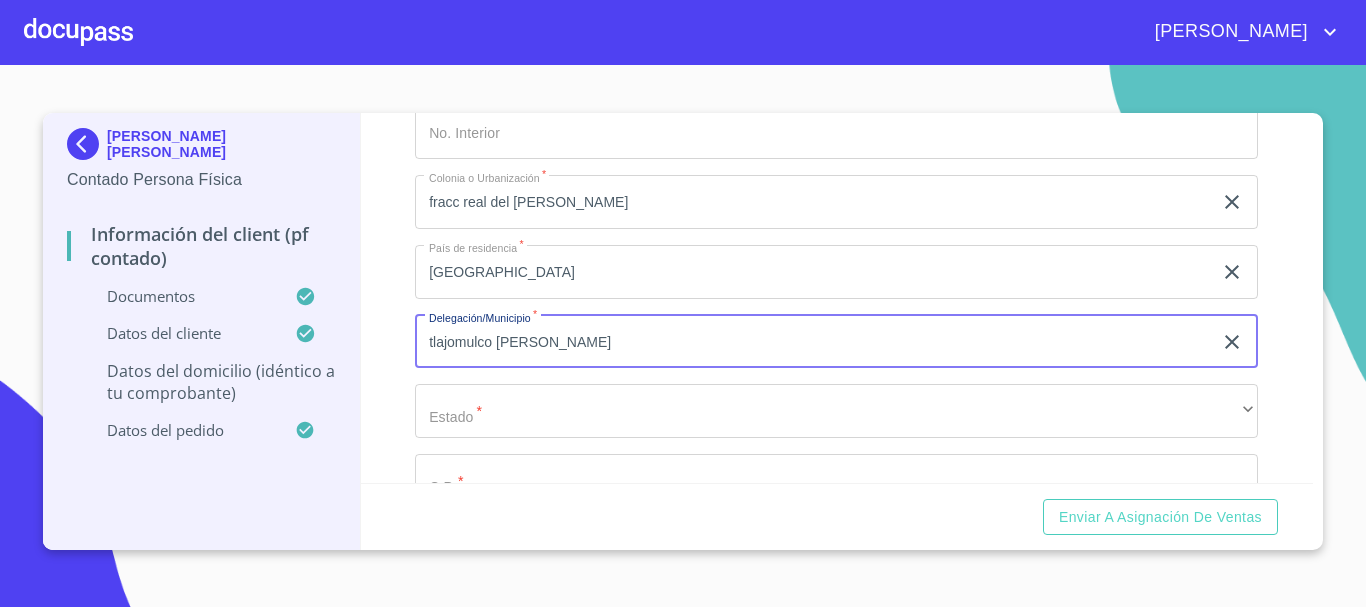 scroll, scrollTop: 5110, scrollLeft: 0, axis: vertical 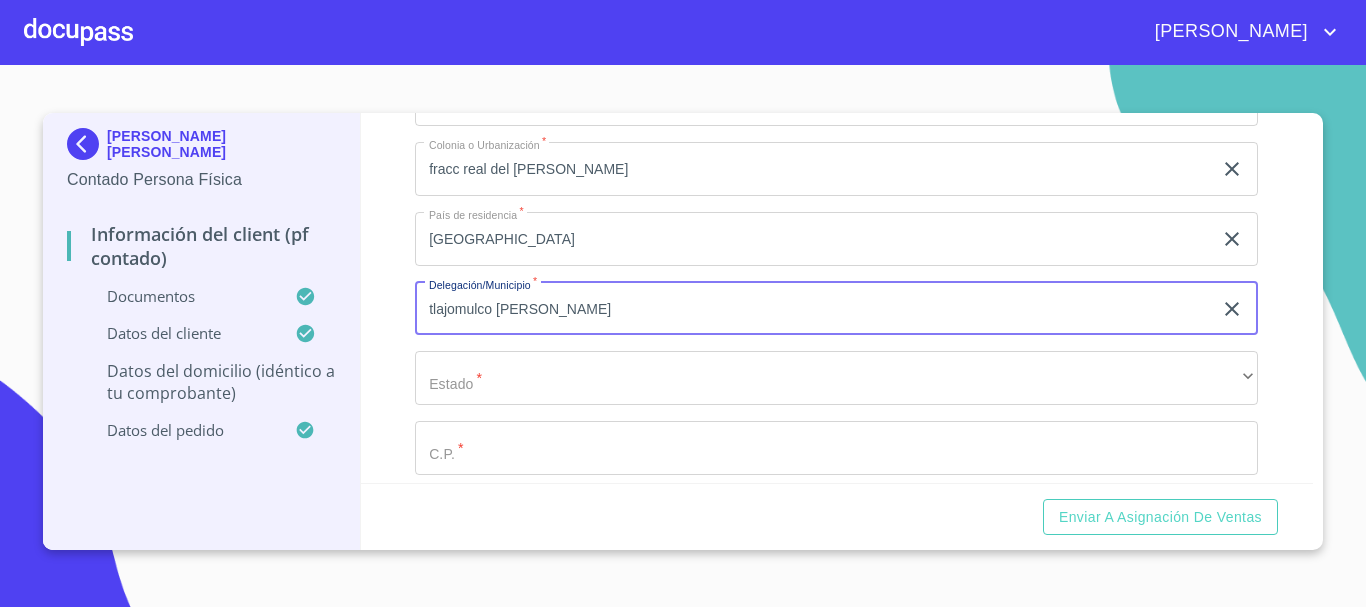 type on "tlajomulco de zuñiga" 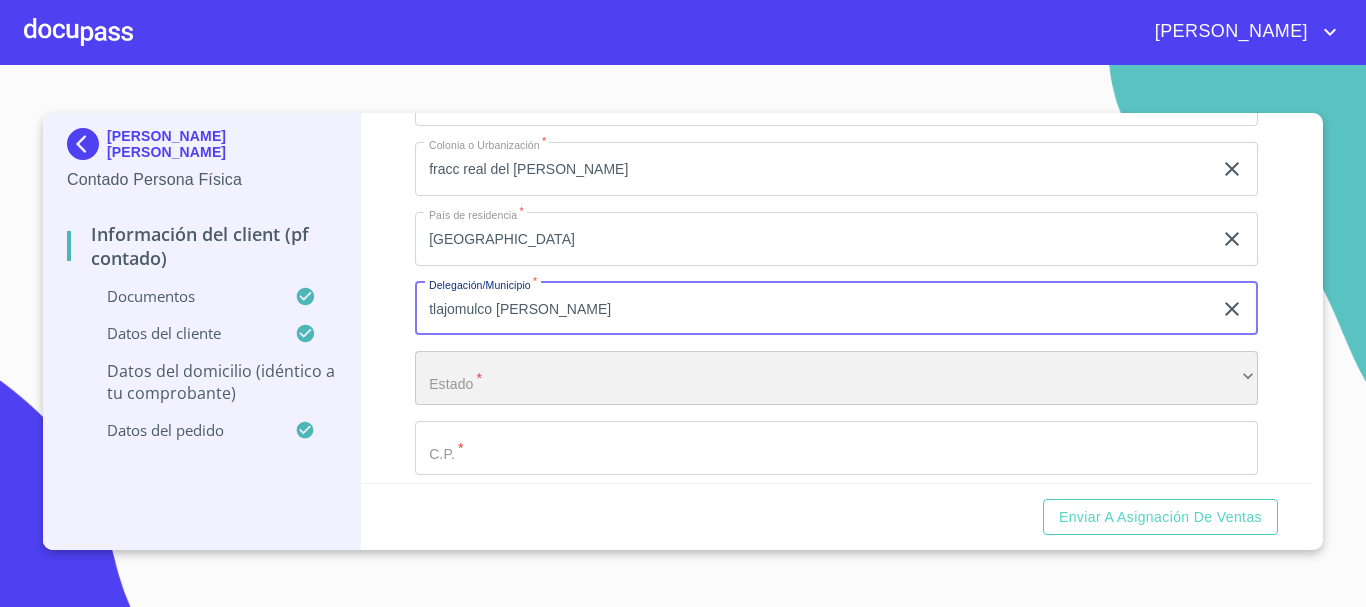 click on "​" at bounding box center (836, 378) 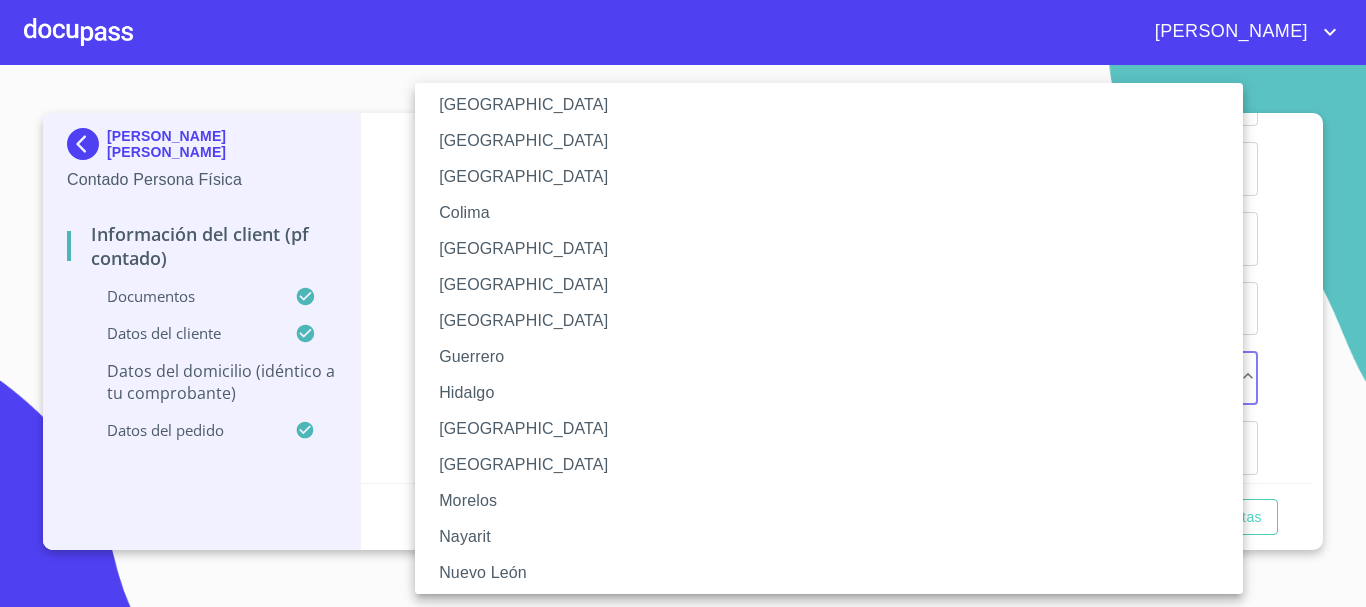 scroll, scrollTop: 200, scrollLeft: 0, axis: vertical 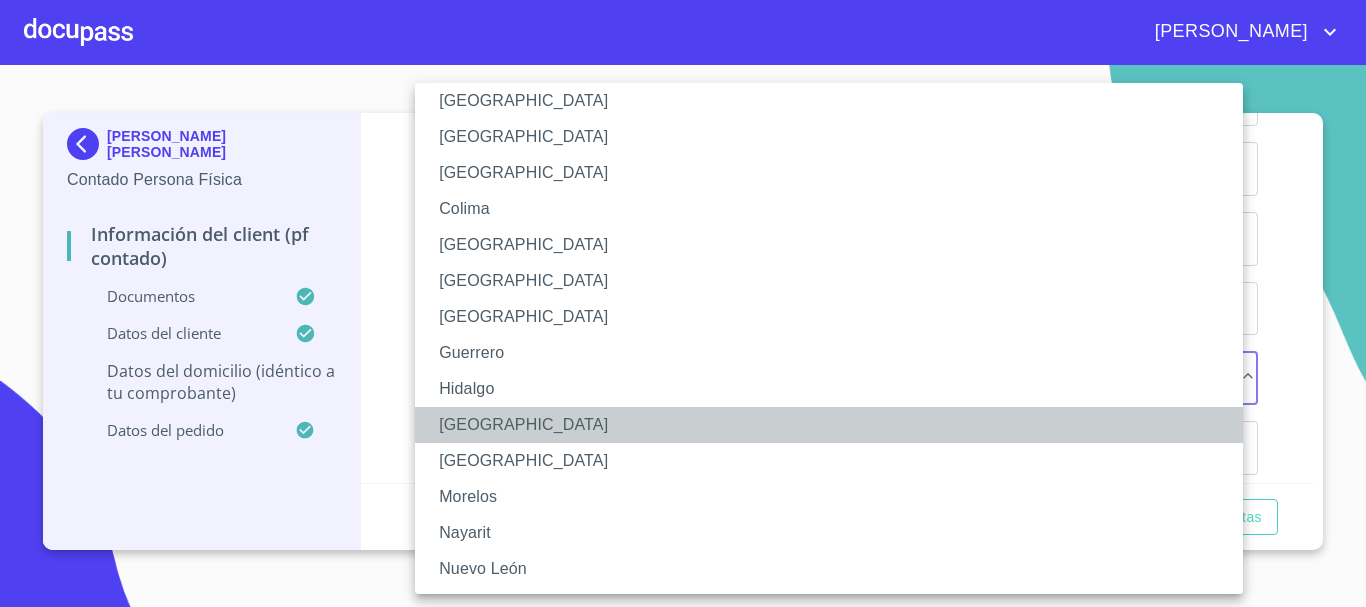 click on "Jalisco" at bounding box center [836, 425] 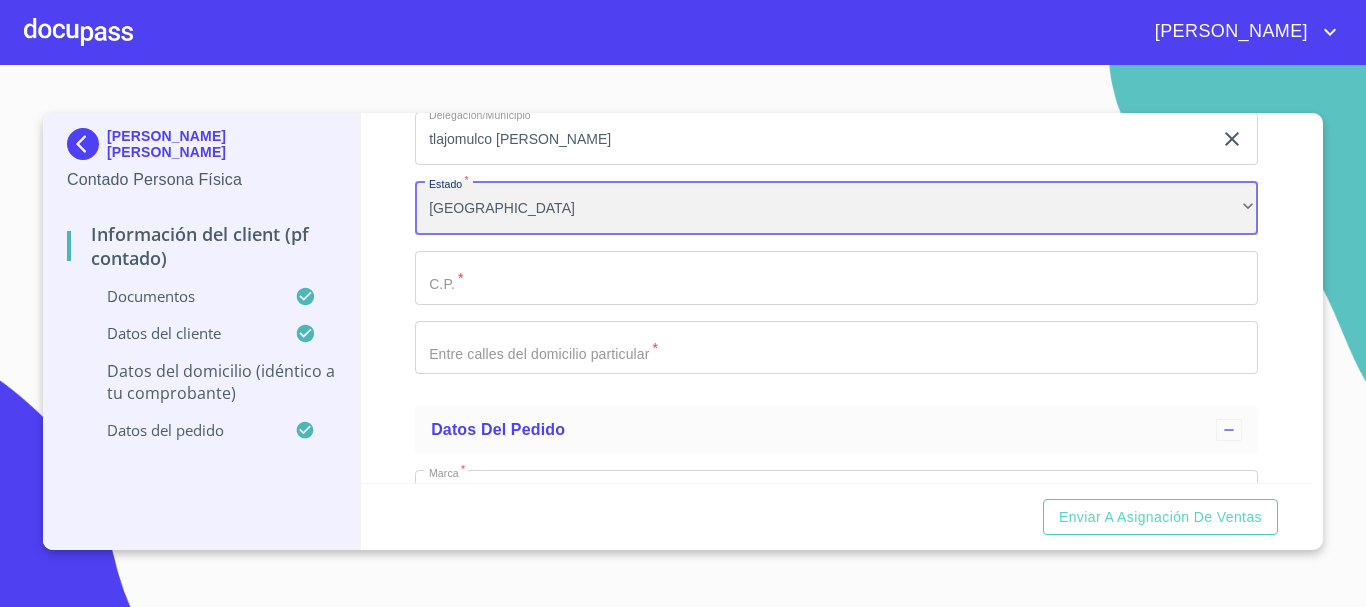 scroll, scrollTop: 5310, scrollLeft: 0, axis: vertical 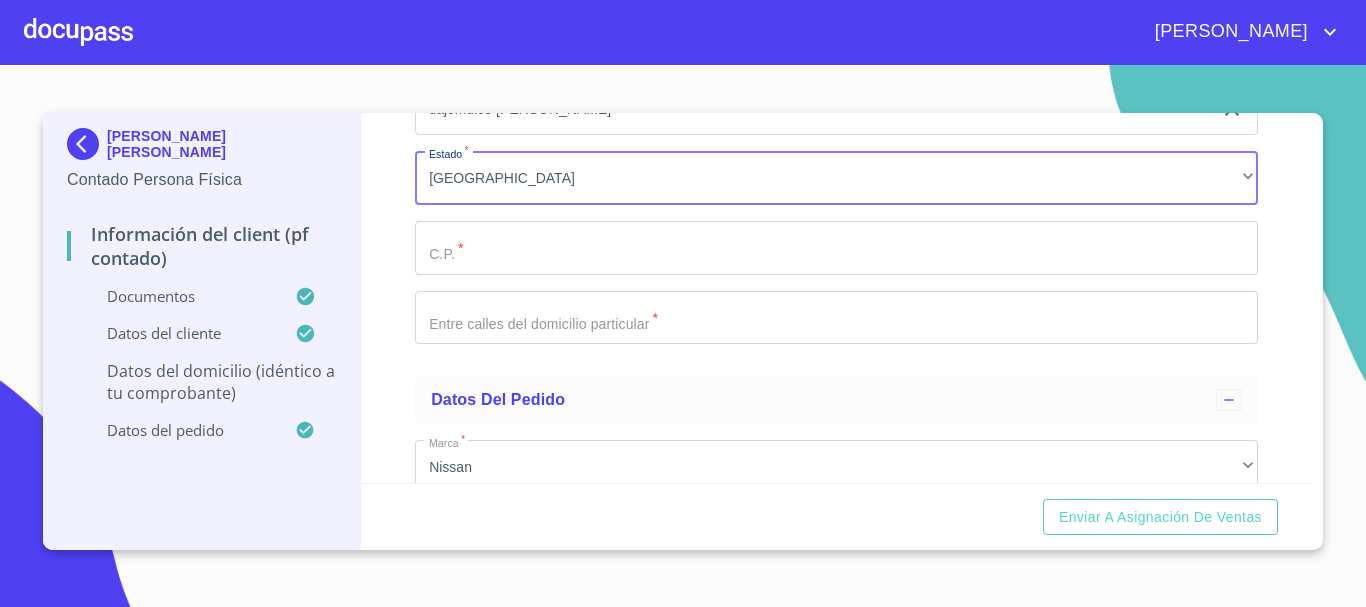 click on "Documento de identificación.   *" at bounding box center (813, -1225) 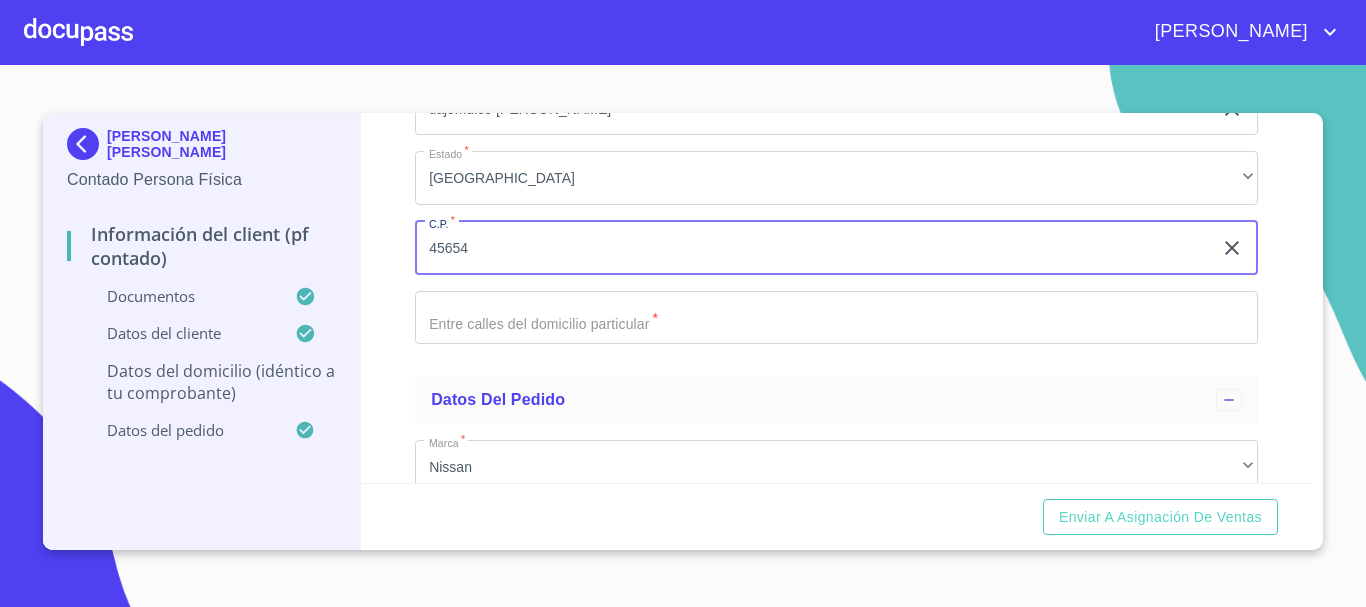 type on "45654" 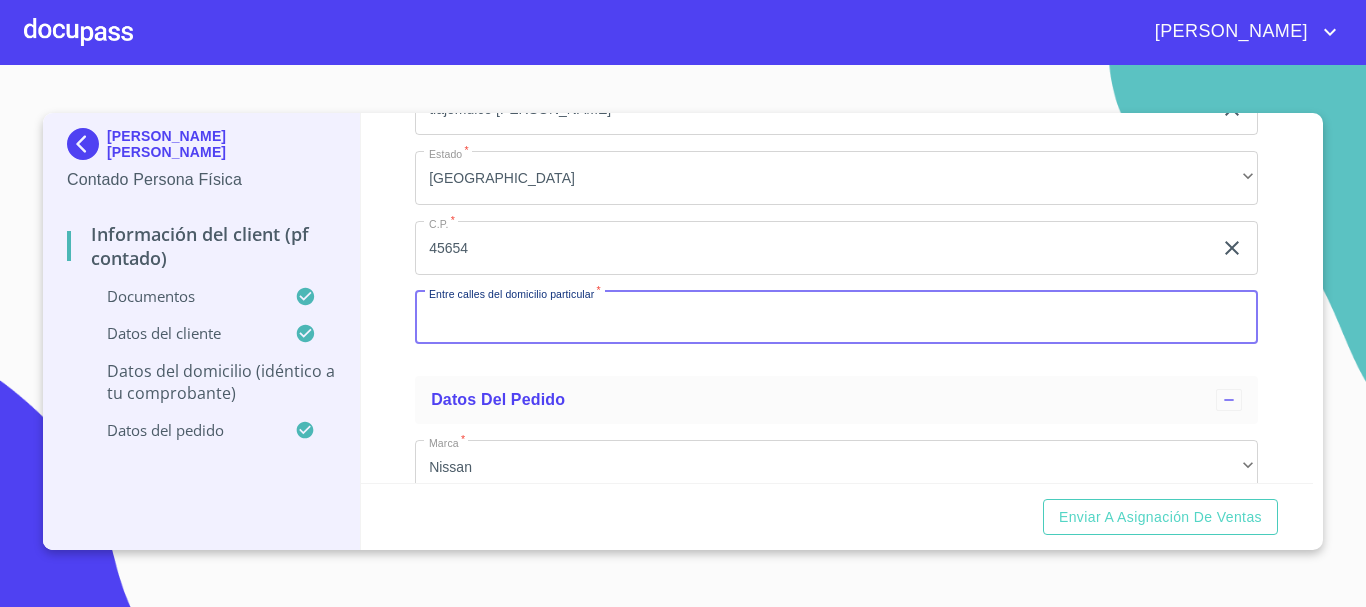 click on "Documento de identificación.   *" at bounding box center [836, 318] 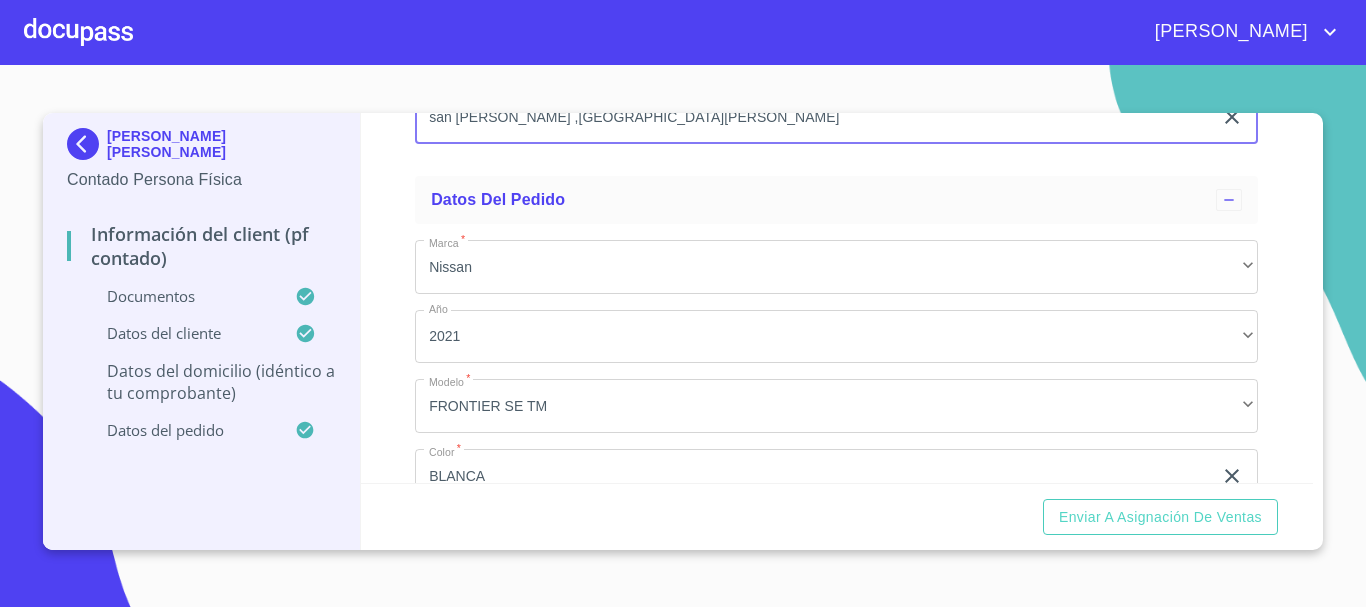 scroll, scrollTop: 5610, scrollLeft: 0, axis: vertical 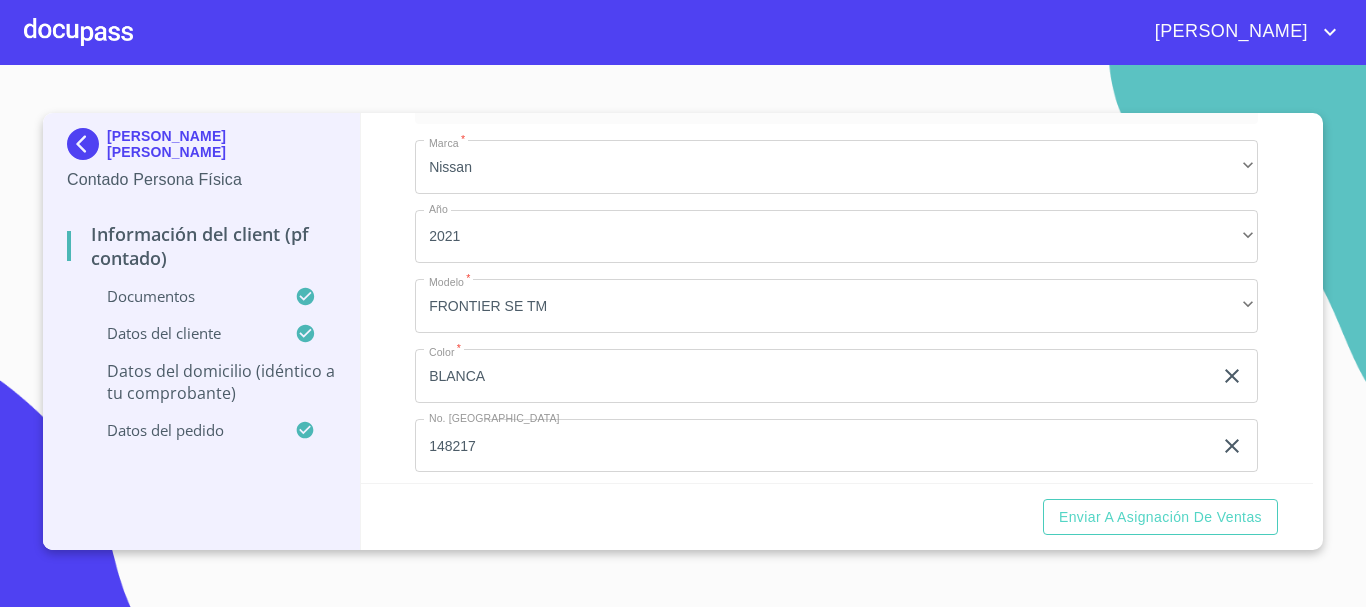 type on "san victor ,san moises" 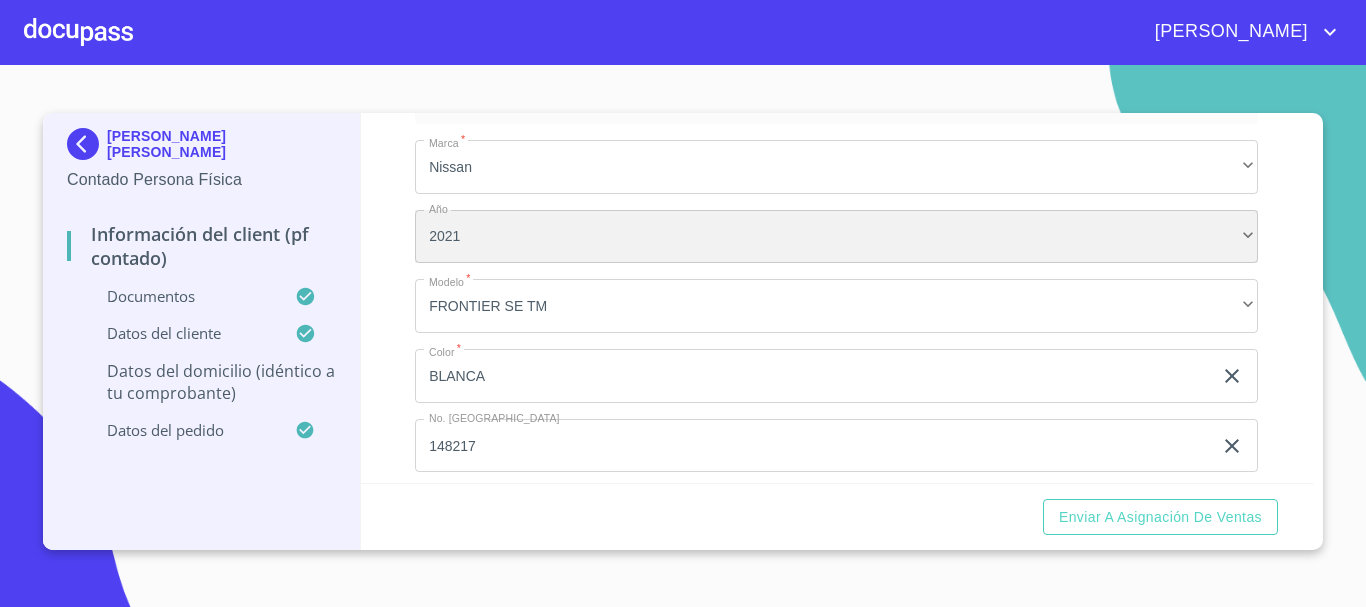 click on "2021" at bounding box center (836, 237) 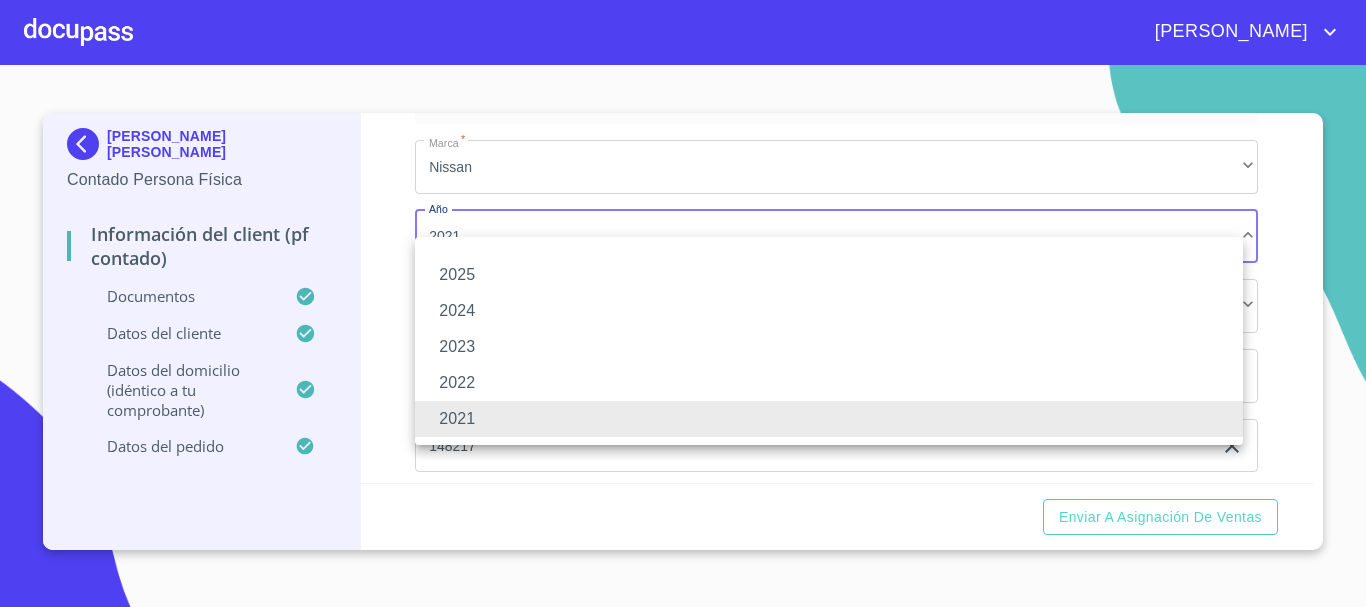 click on "2021" at bounding box center [829, 419] 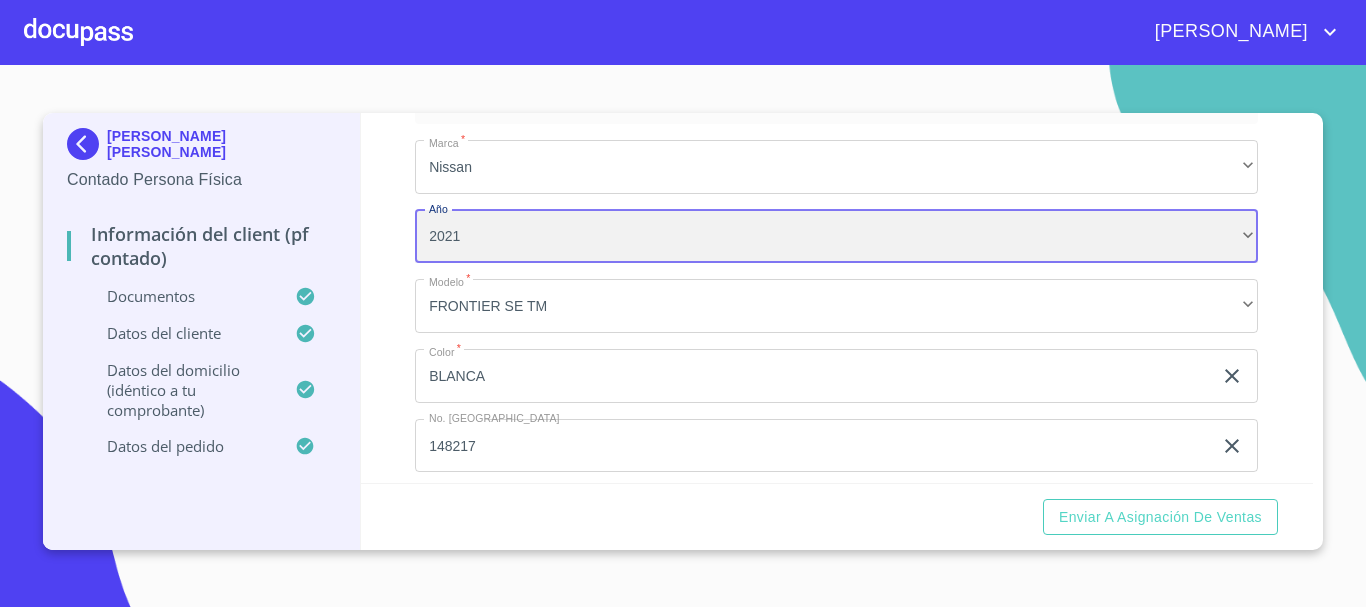 scroll, scrollTop: 5710, scrollLeft: 0, axis: vertical 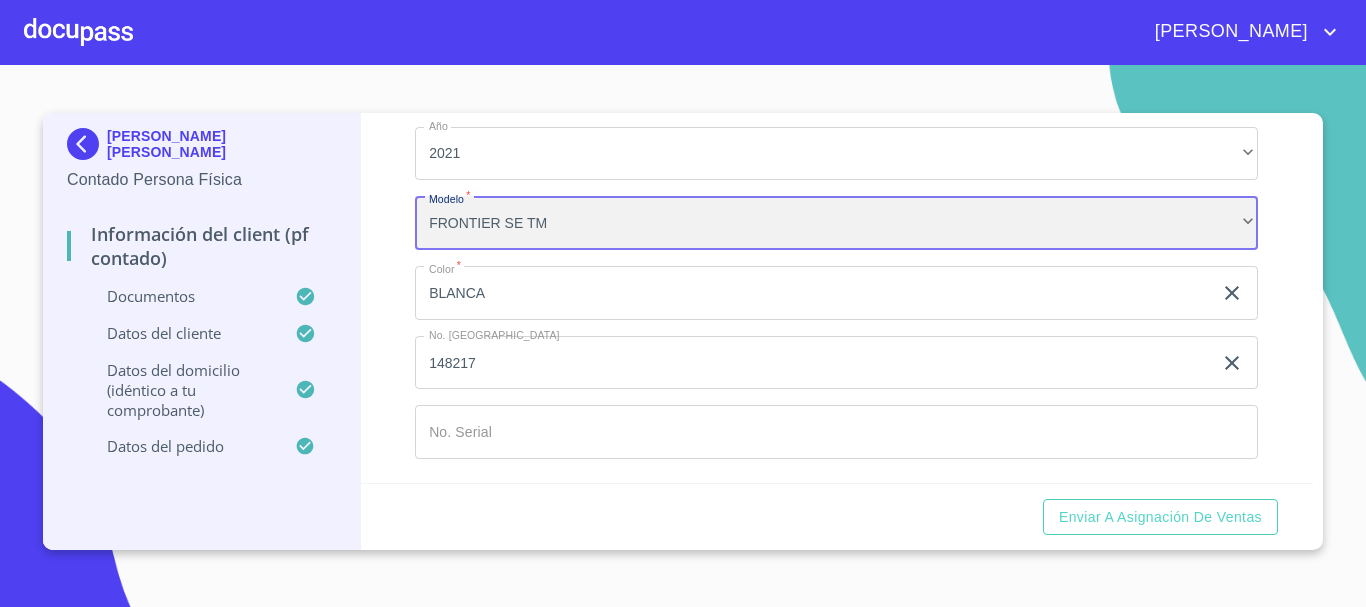 click on "FRONTIER SE TM" at bounding box center (836, 223) 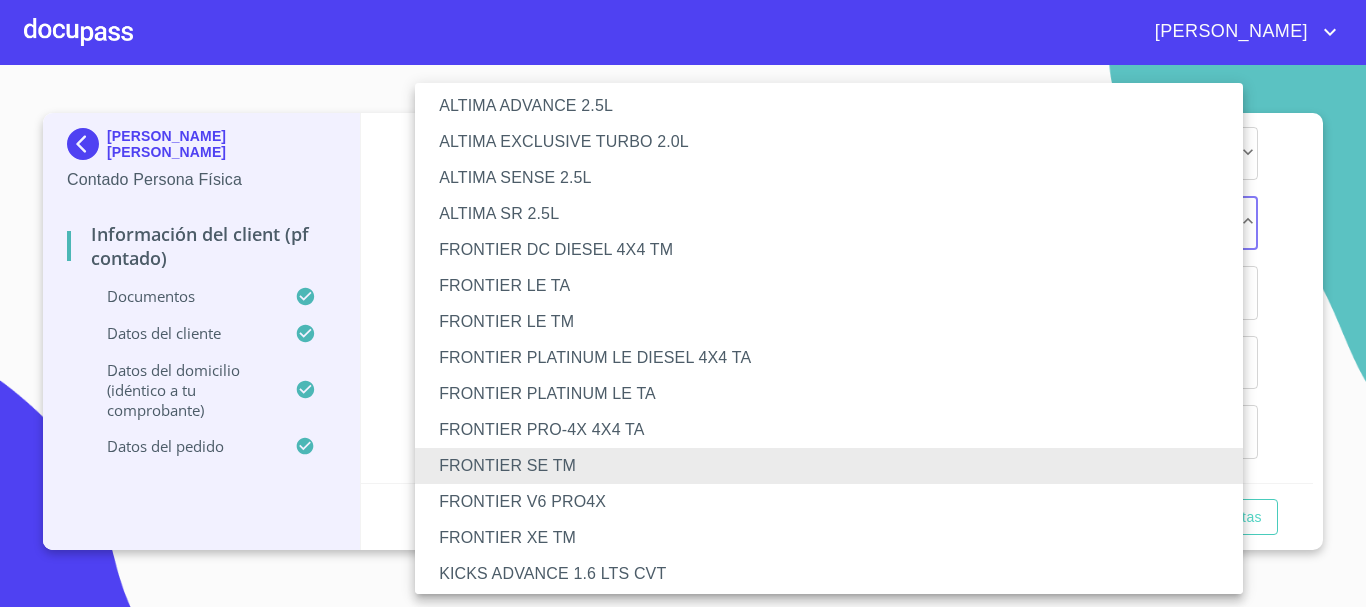 scroll, scrollTop: 0, scrollLeft: 0, axis: both 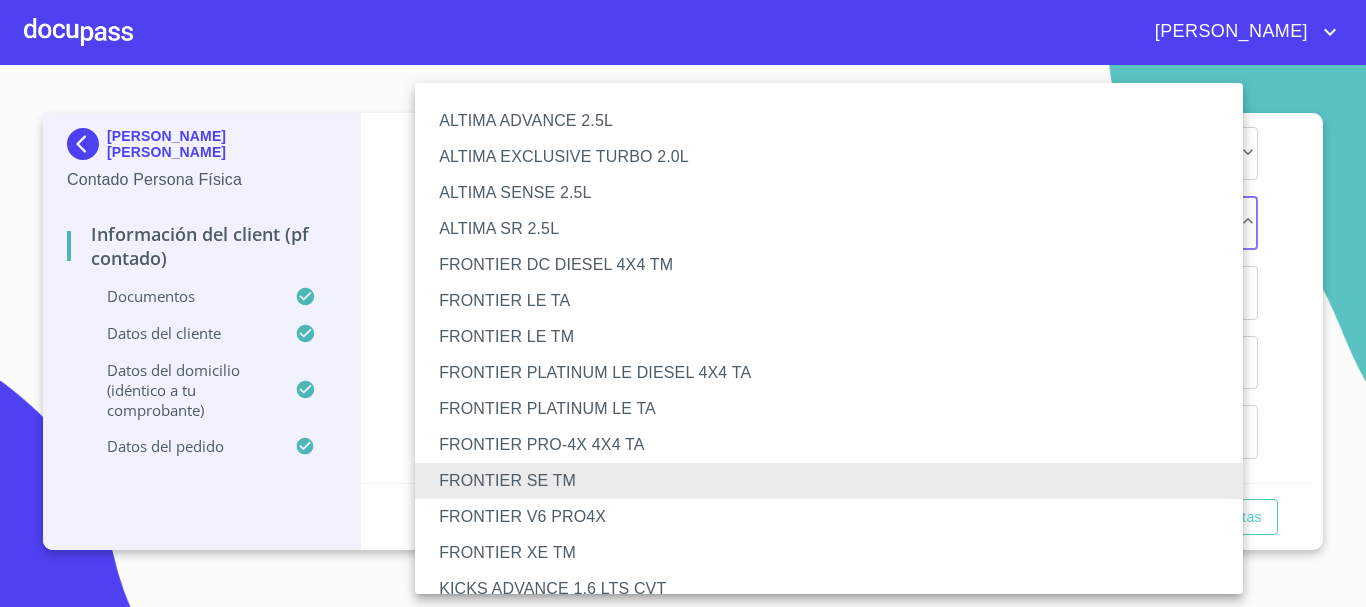 click on "ALTIMA SR 2.5L" at bounding box center (836, 229) 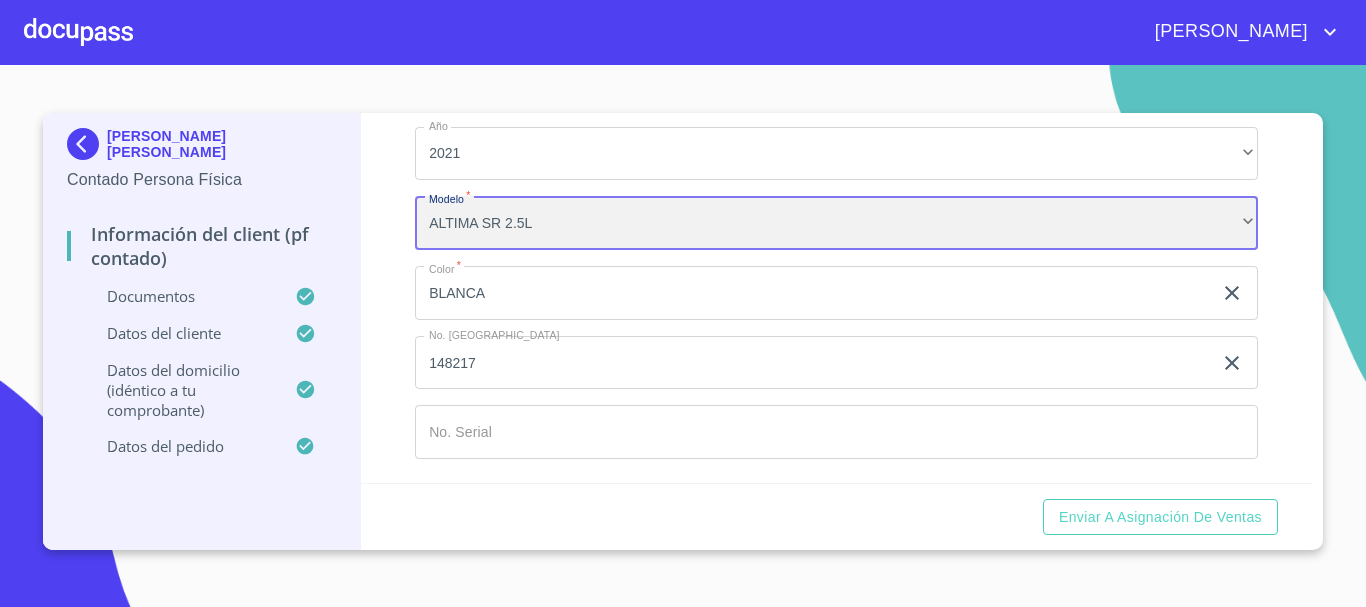 click on "ALTIMA SR 2.5L" at bounding box center (836, 223) 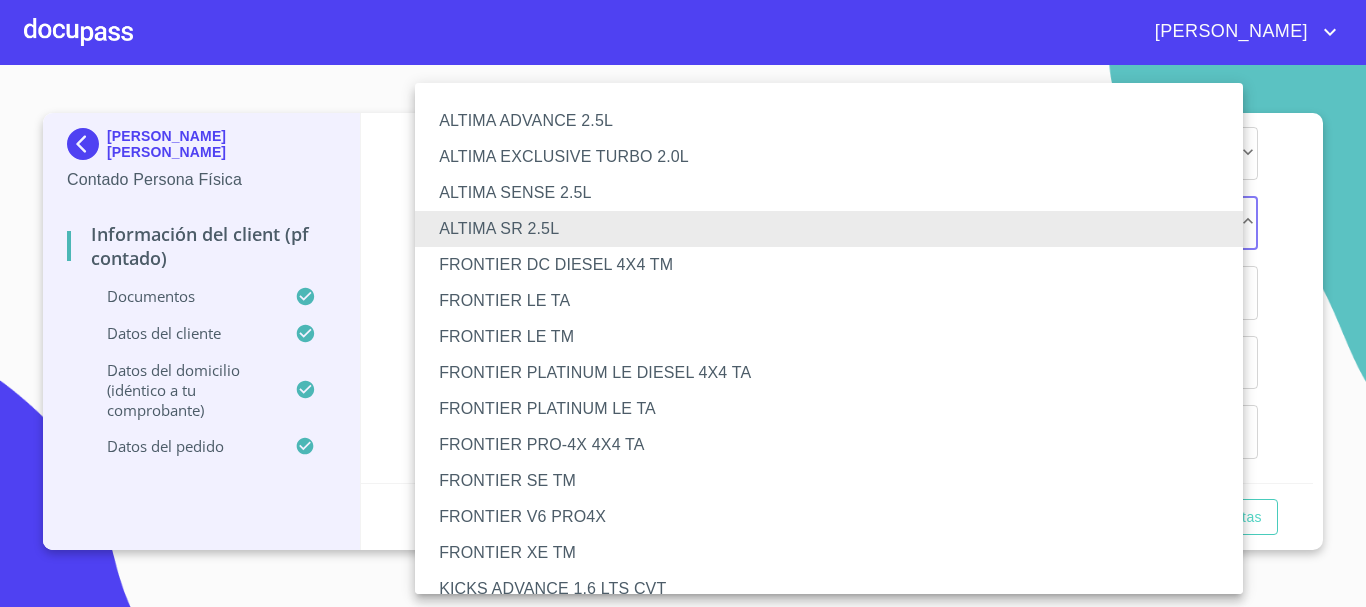 click on "FRONTIER SE TM" at bounding box center (836, 481) 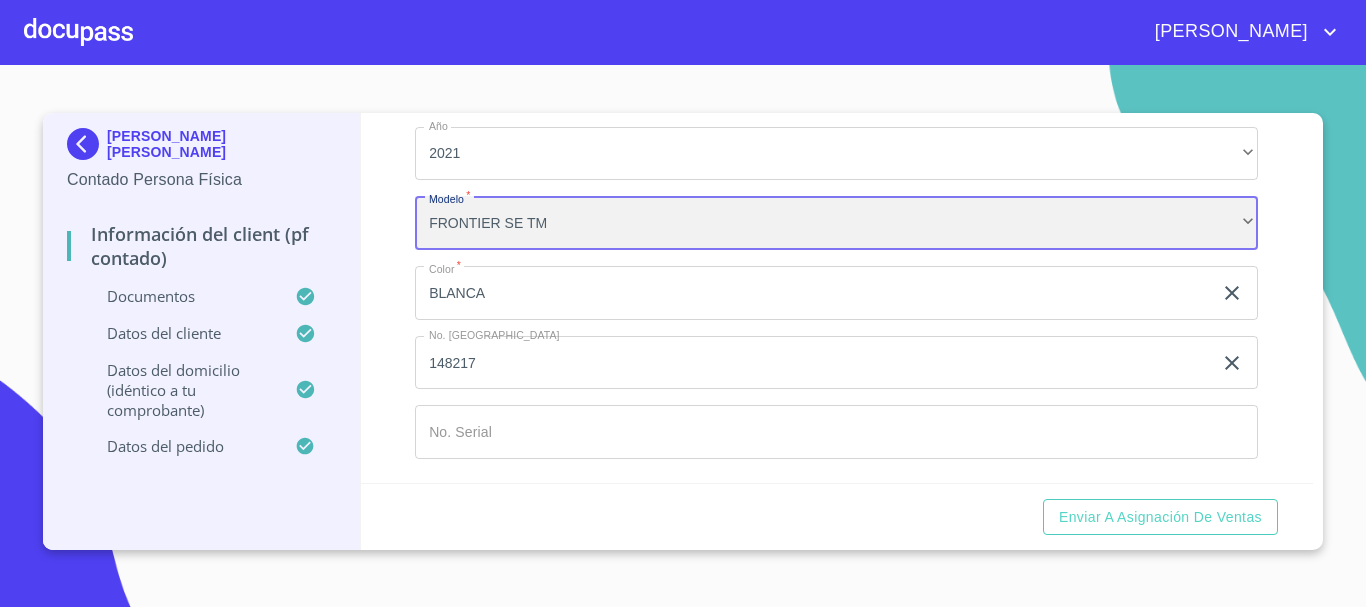 scroll, scrollTop: 5717, scrollLeft: 0, axis: vertical 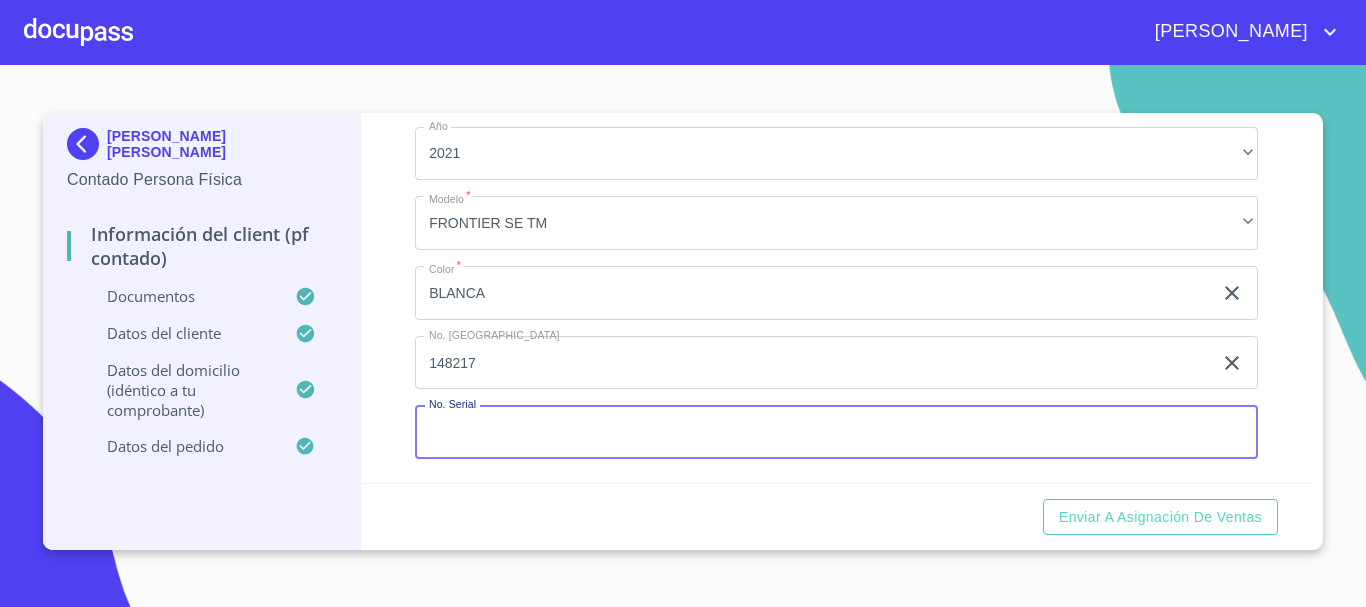 click on "Documento de identificación.   *" at bounding box center (836, 432) 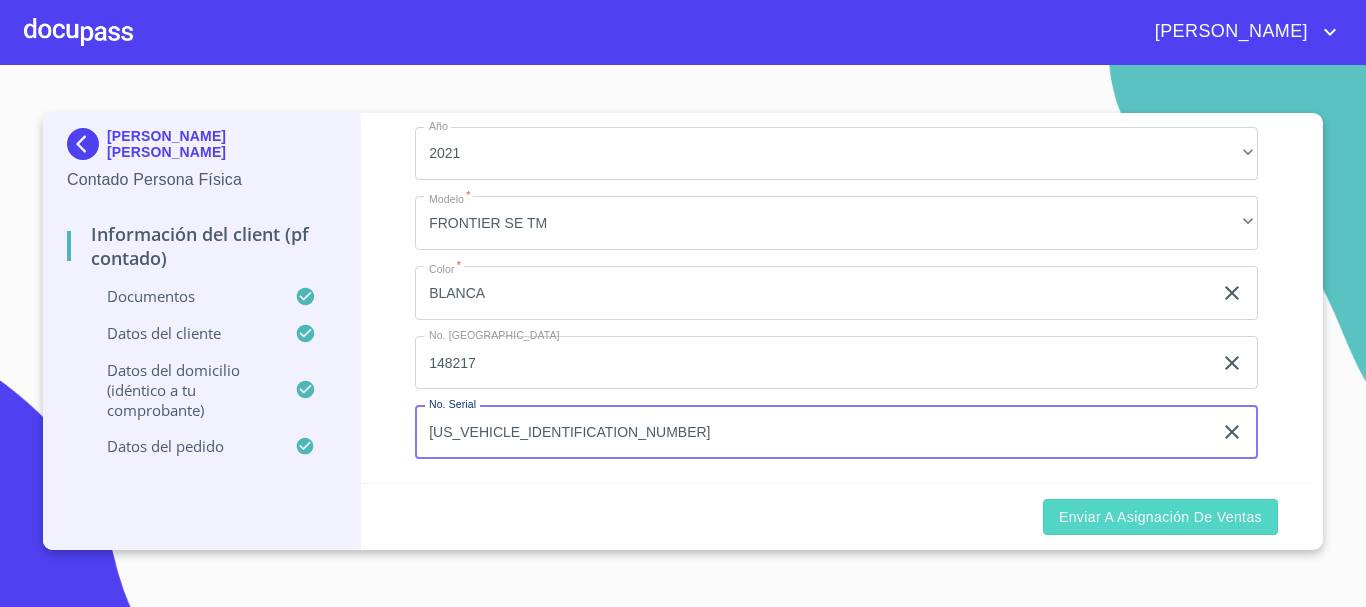 type on "MR0EX3DD6L0004057" 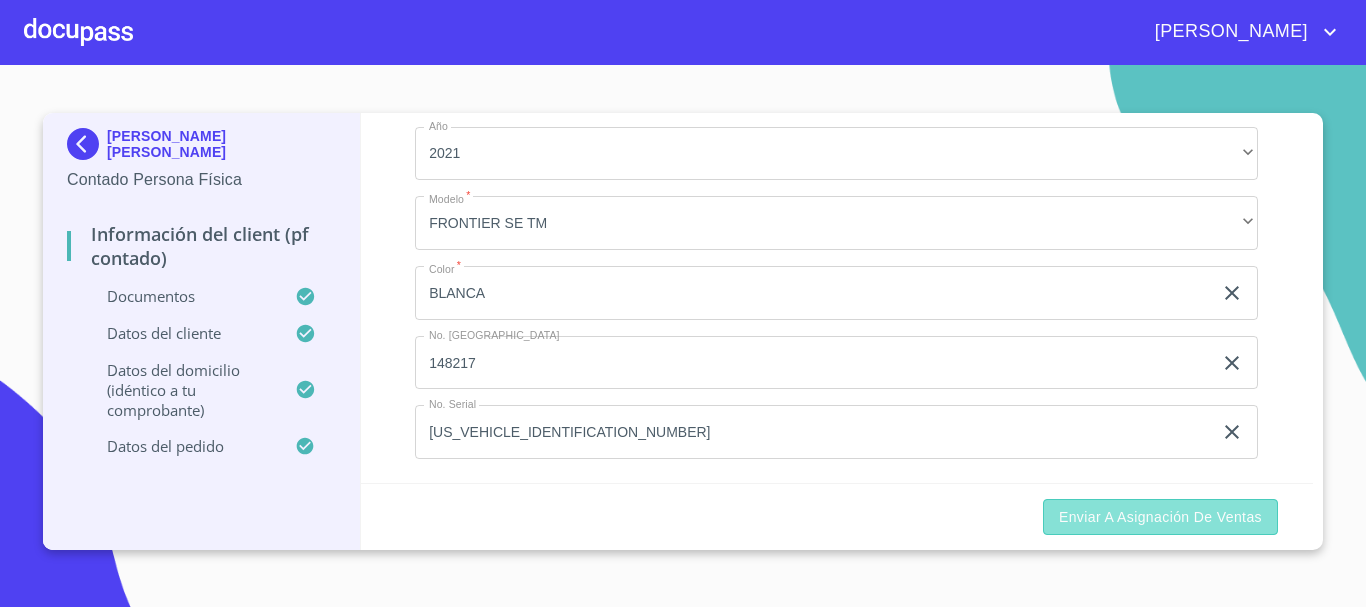 click on "Enviar a Asignación de Ventas" at bounding box center [1160, 517] 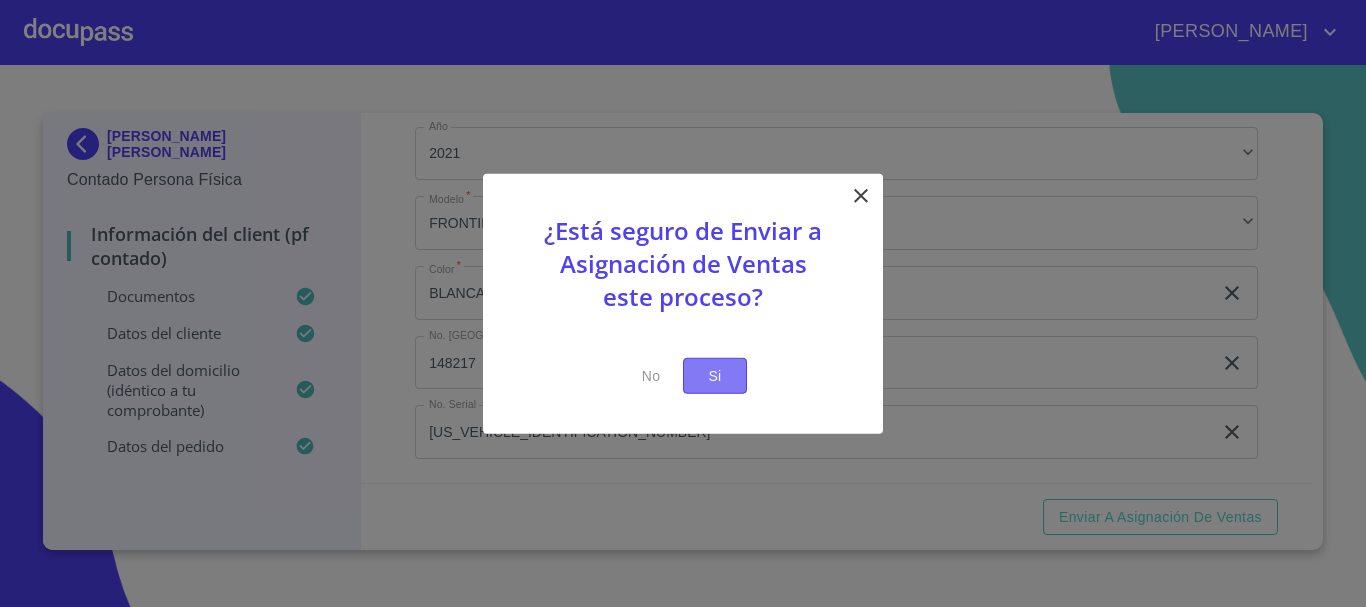 click on "Si" at bounding box center (715, 375) 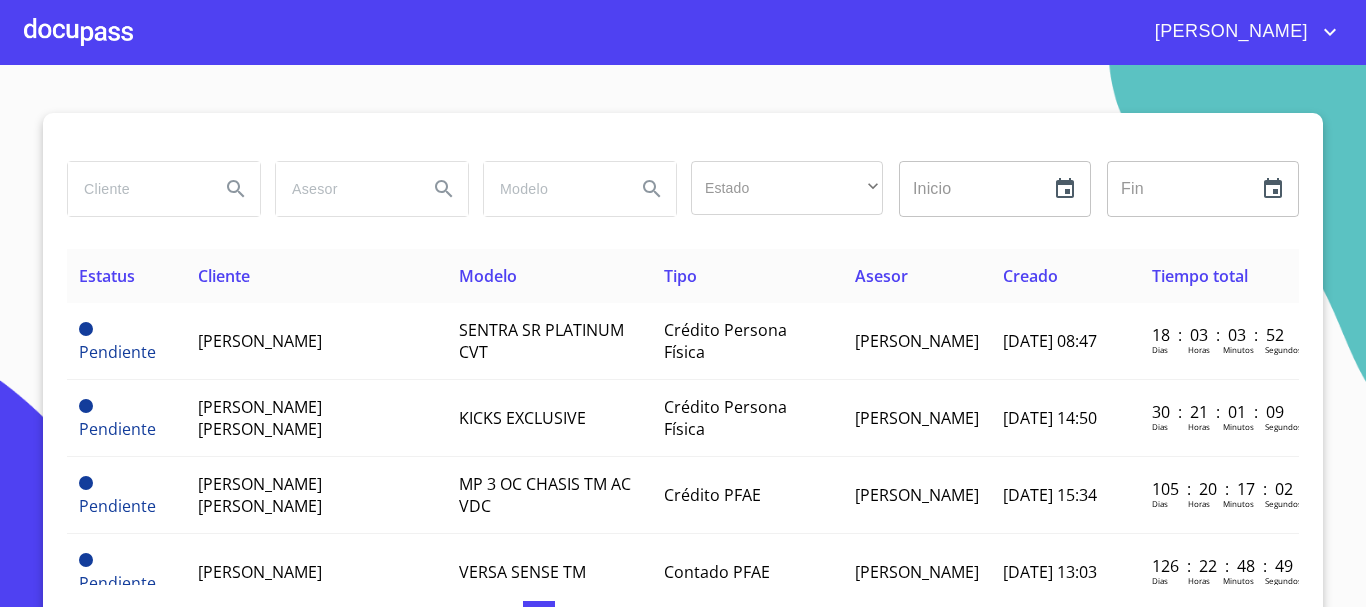 click at bounding box center (78, 32) 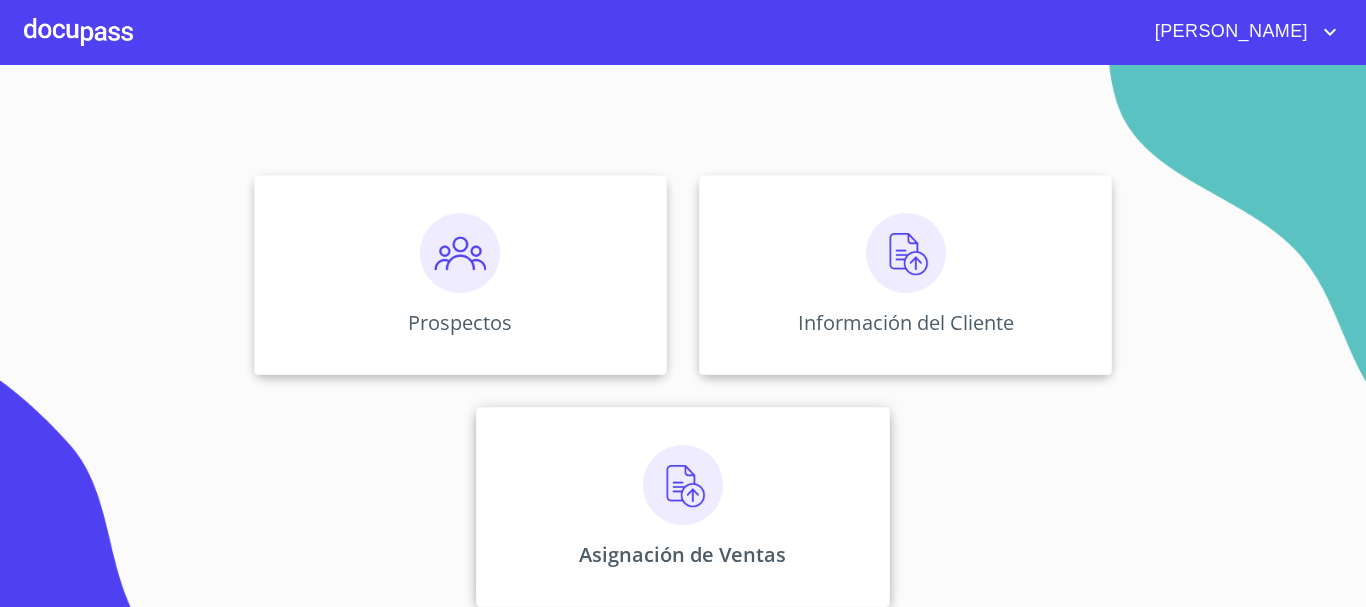 scroll, scrollTop: 166, scrollLeft: 0, axis: vertical 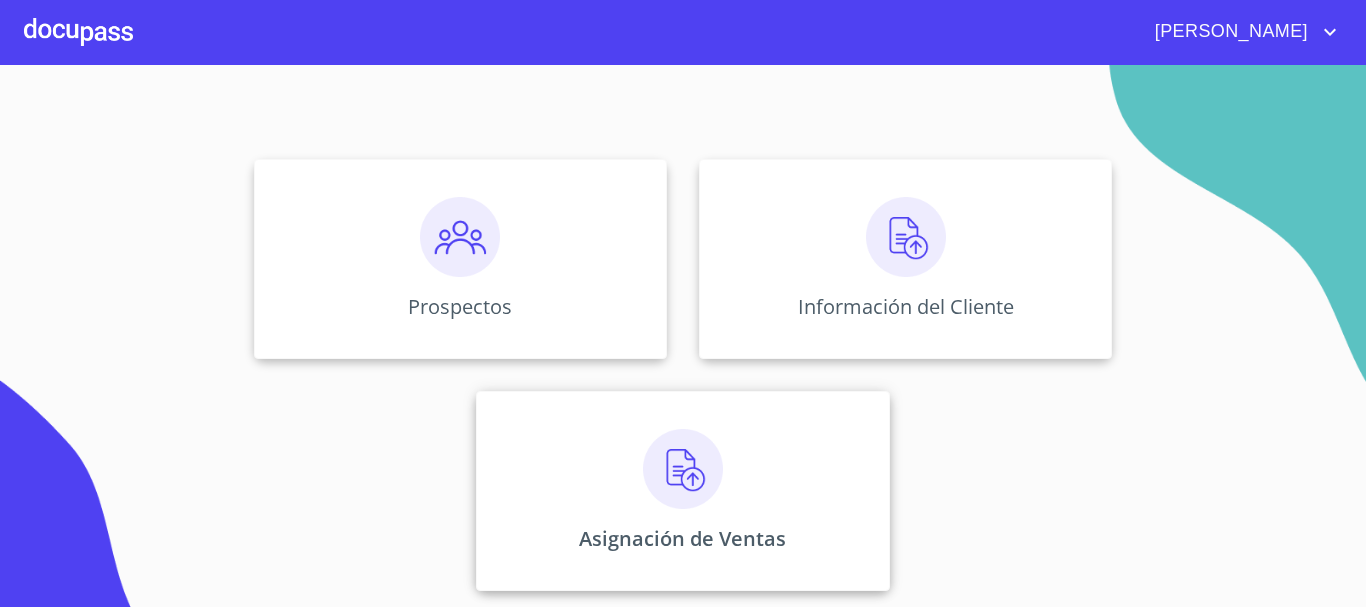 click at bounding box center (683, 469) 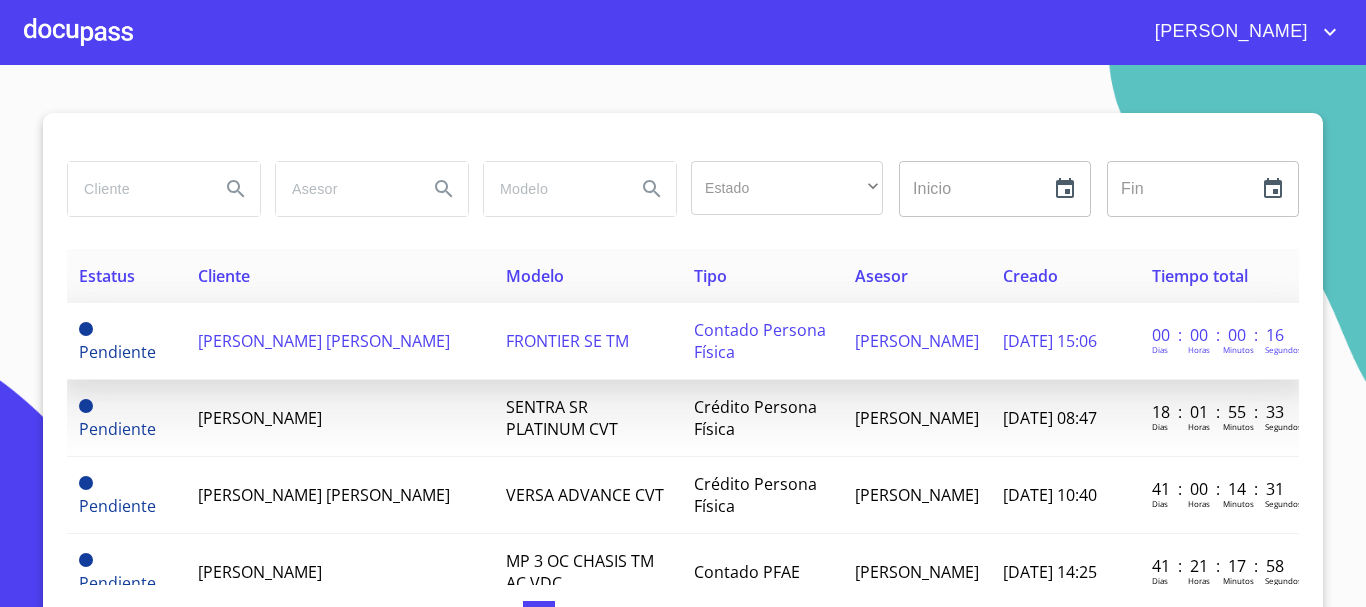 click on "FRONTIER SE TM" at bounding box center (567, 341) 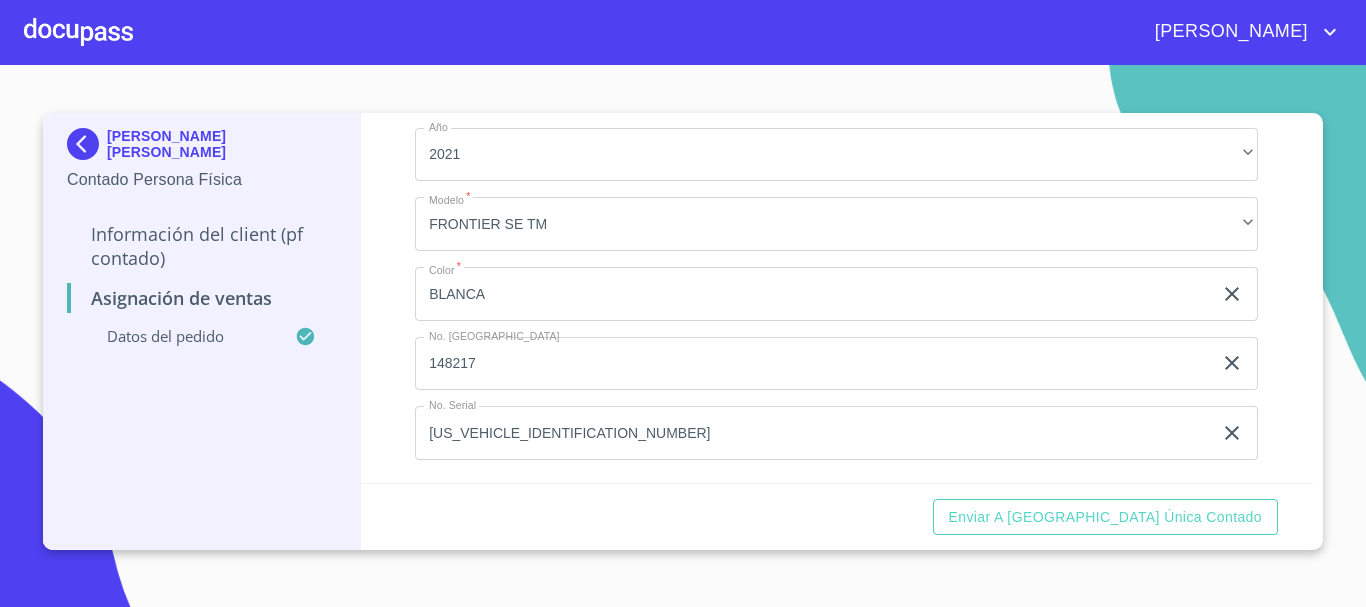 scroll, scrollTop: 225, scrollLeft: 0, axis: vertical 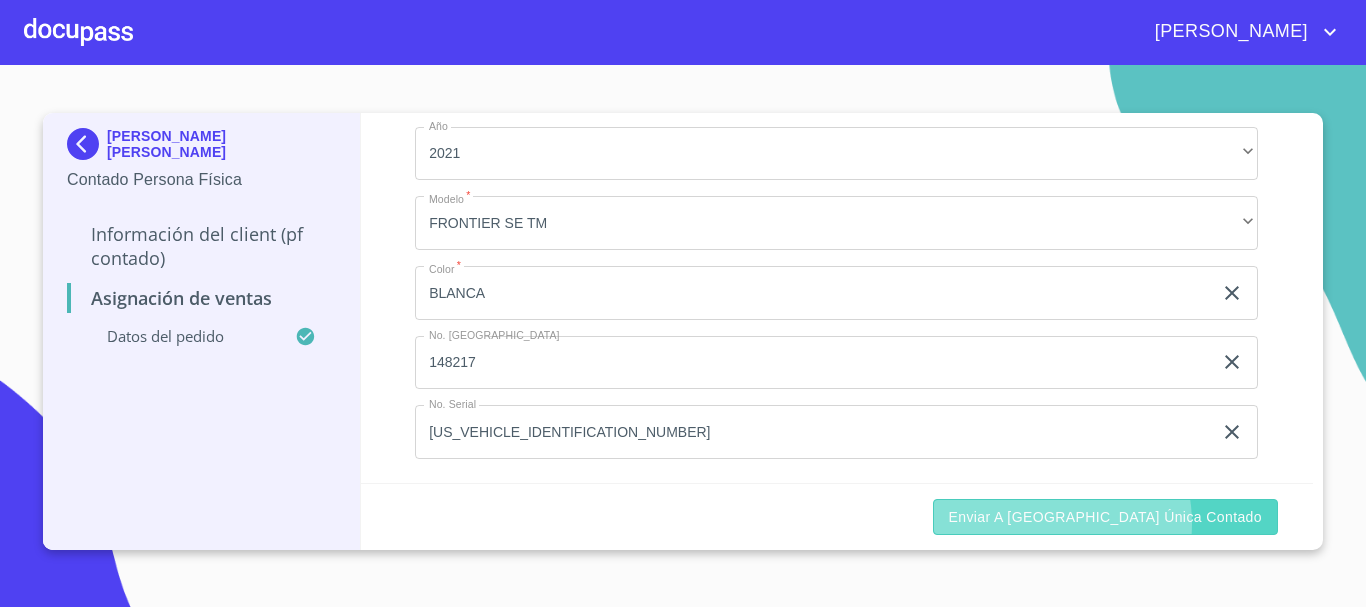 click on "Enviar a Ventanilla única contado" at bounding box center (1106, 517) 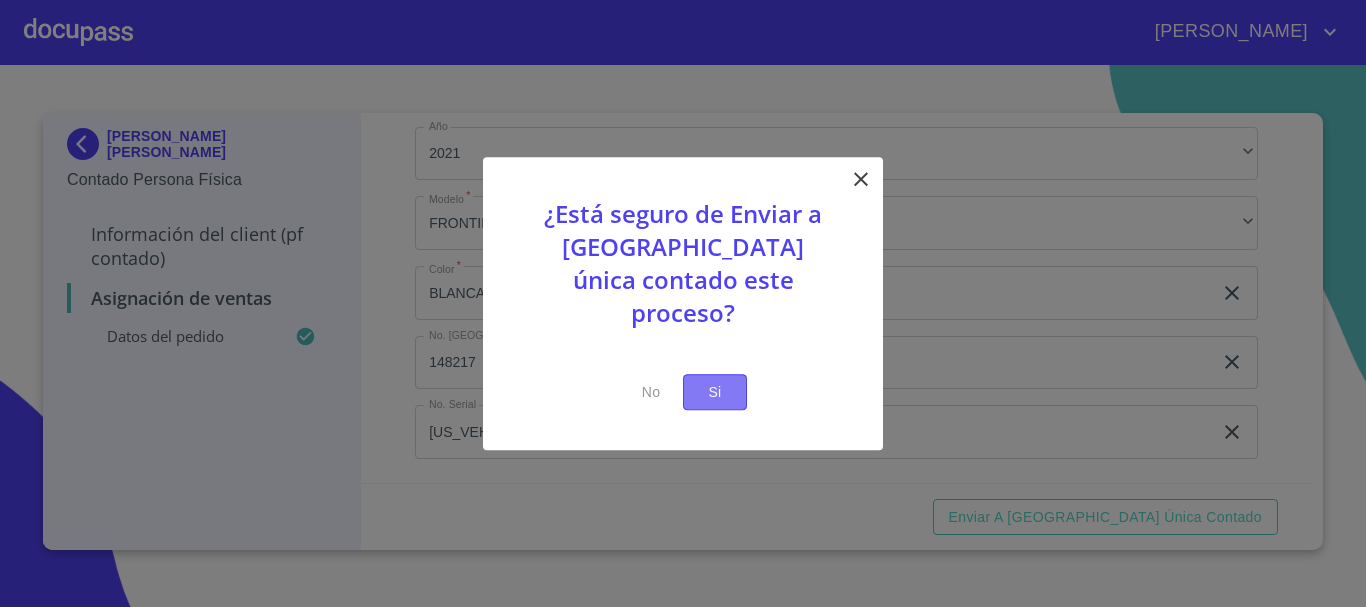 click on "Si" at bounding box center [715, 392] 